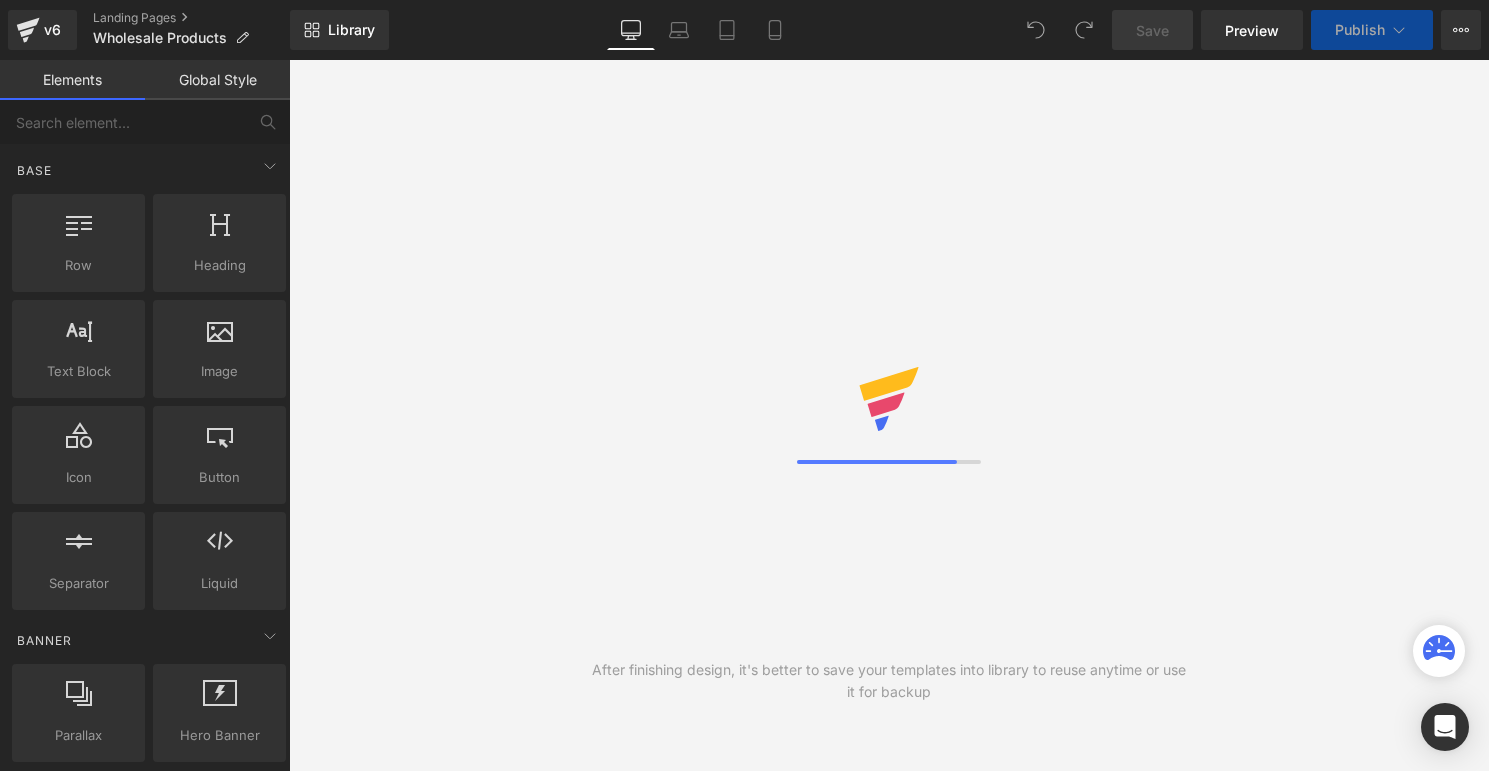scroll, scrollTop: 0, scrollLeft: 0, axis: both 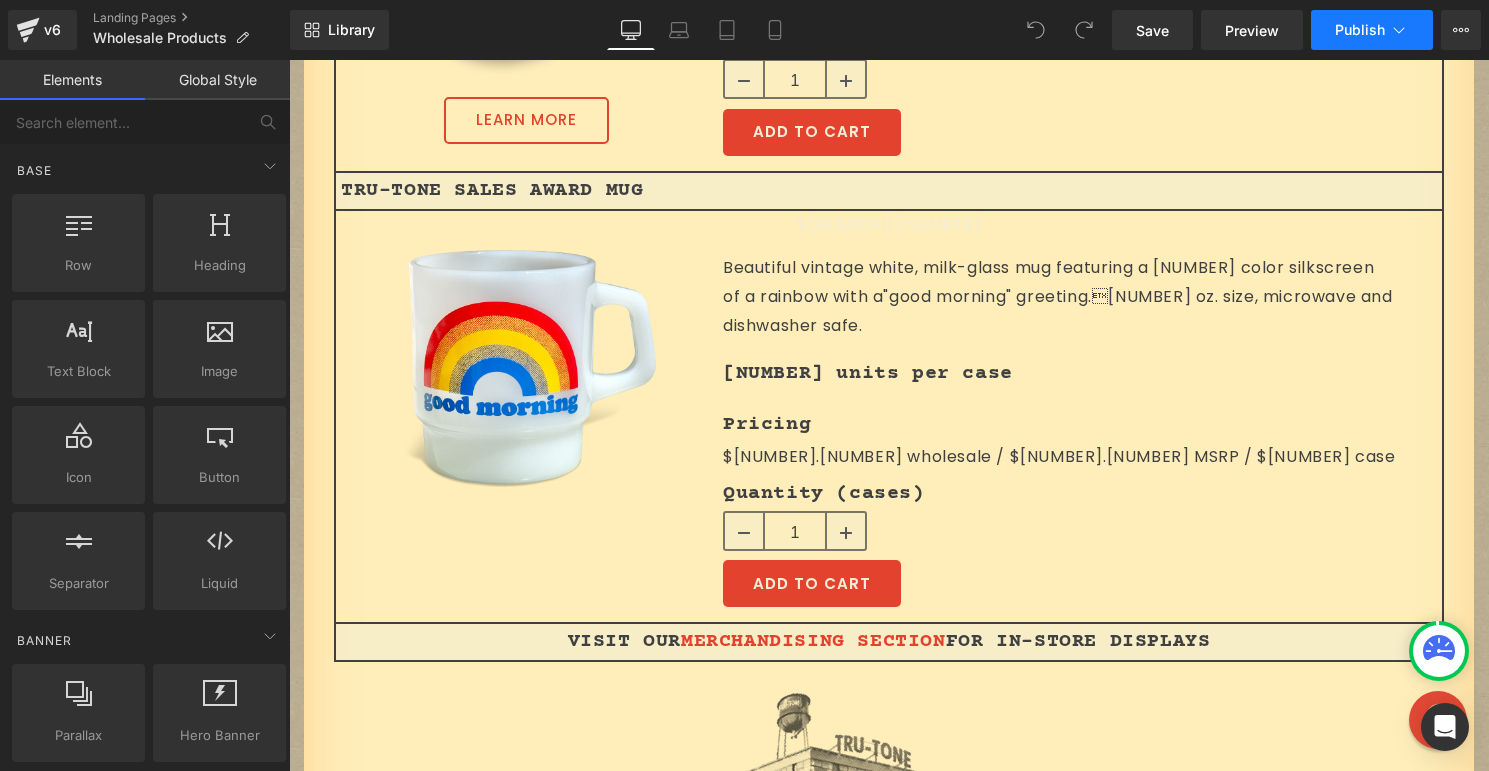 click on "Publish" at bounding box center (1372, 30) 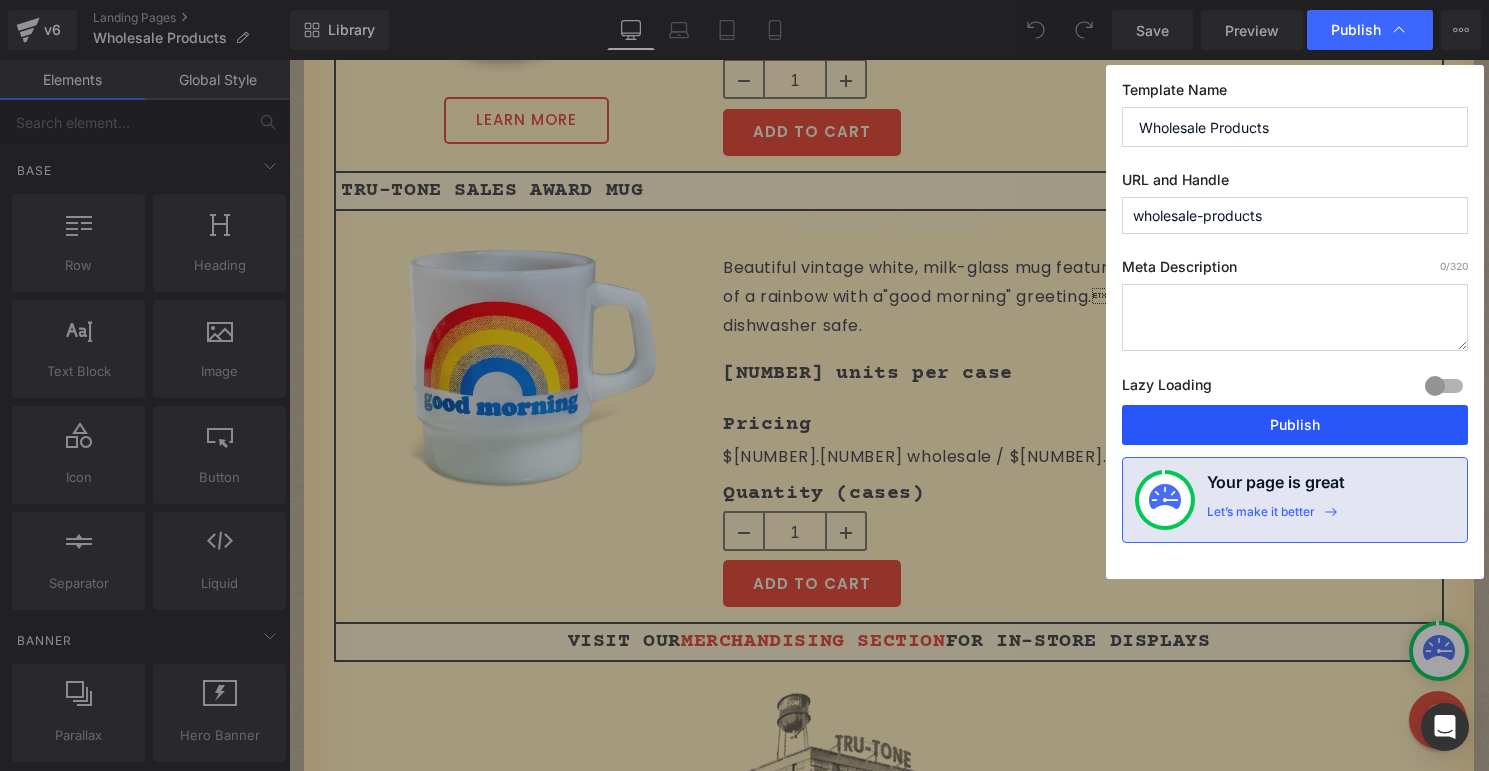 click on "Publish" at bounding box center (1295, 425) 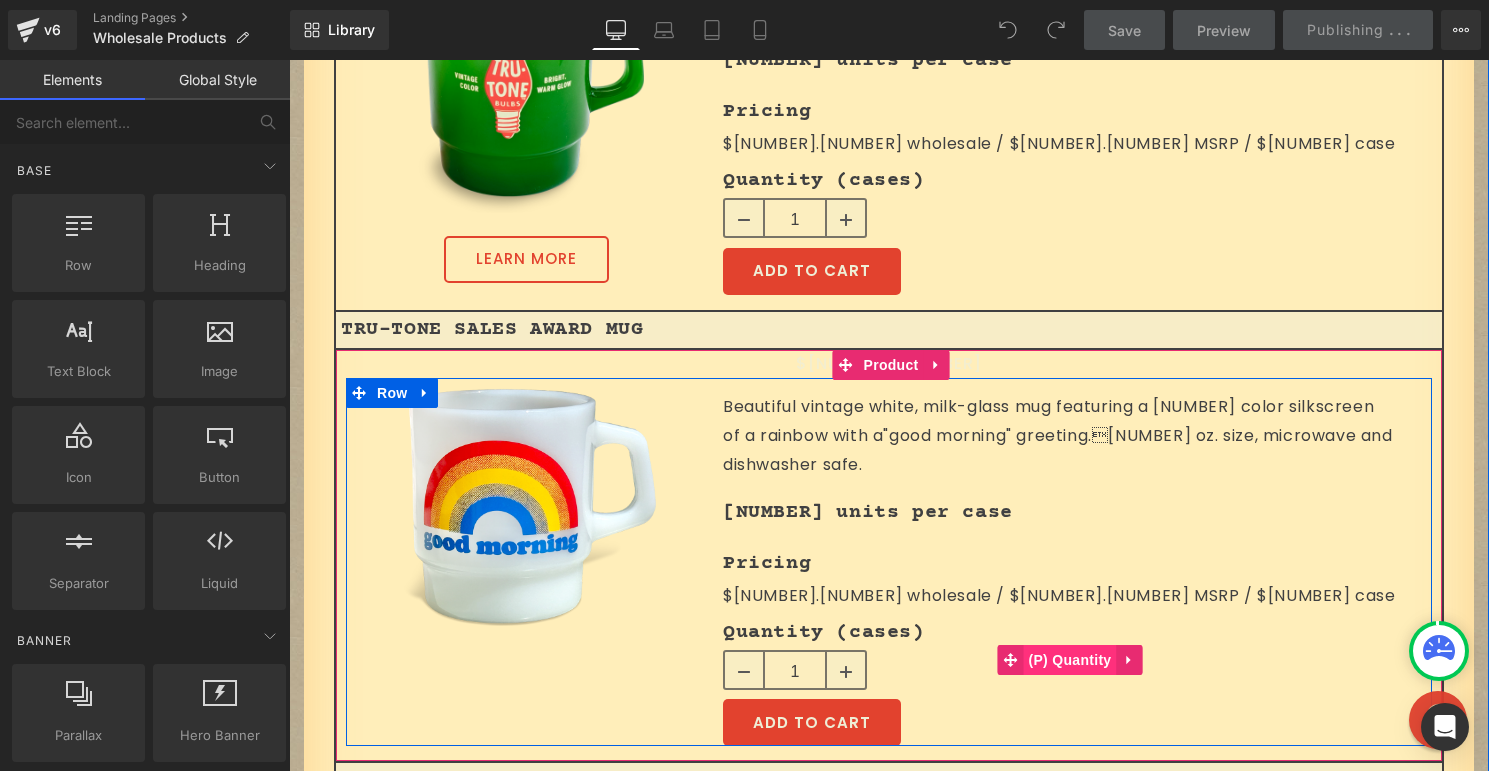 scroll, scrollTop: 4701, scrollLeft: 0, axis: vertical 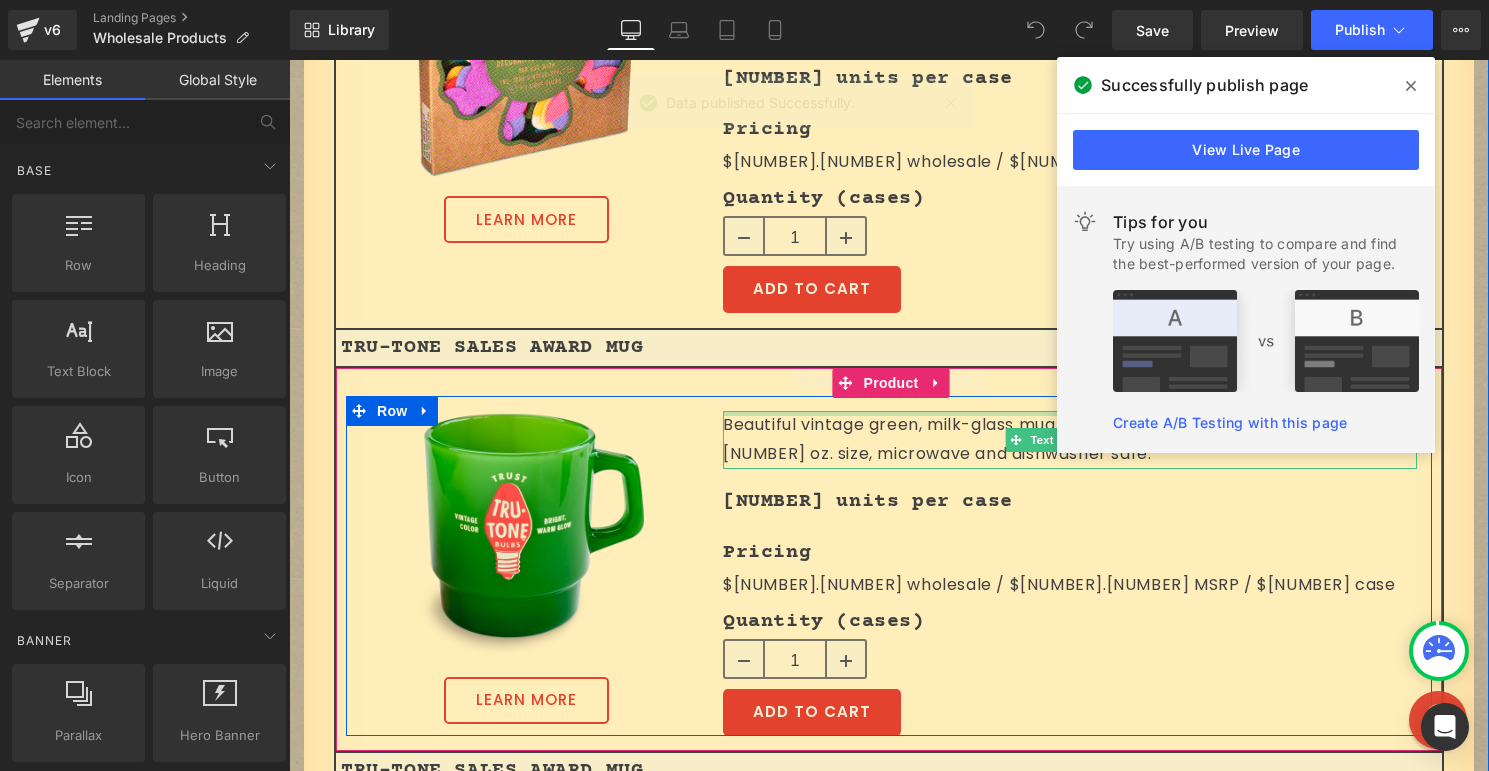 click at bounding box center [1070, 413] 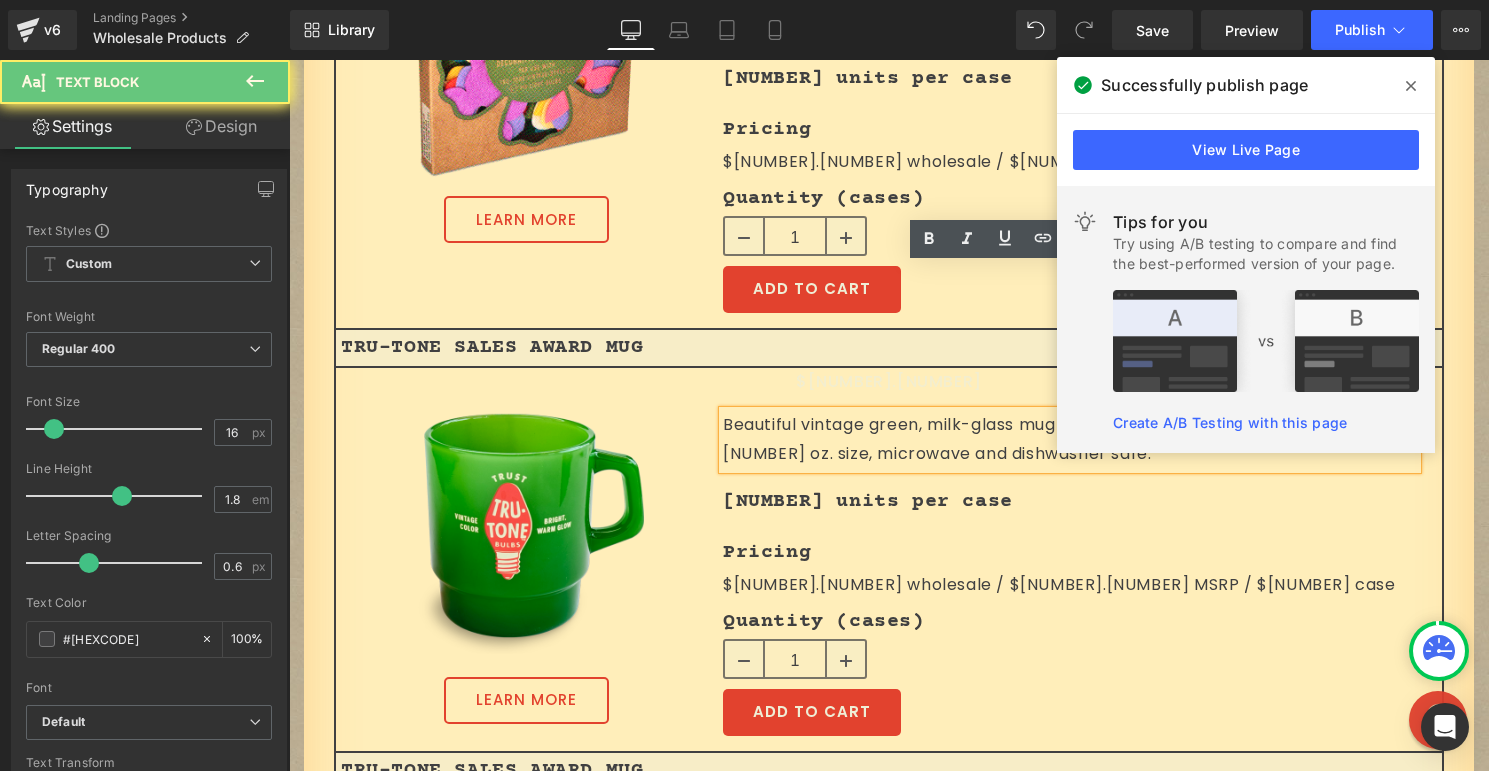 click on "Beautiful vintage green, milk-glass mug featuring Tru-Tone light bulb logo. Large, [NUMBER] oz. size, microwave and dishwasher safe." at bounding box center (1070, 440) 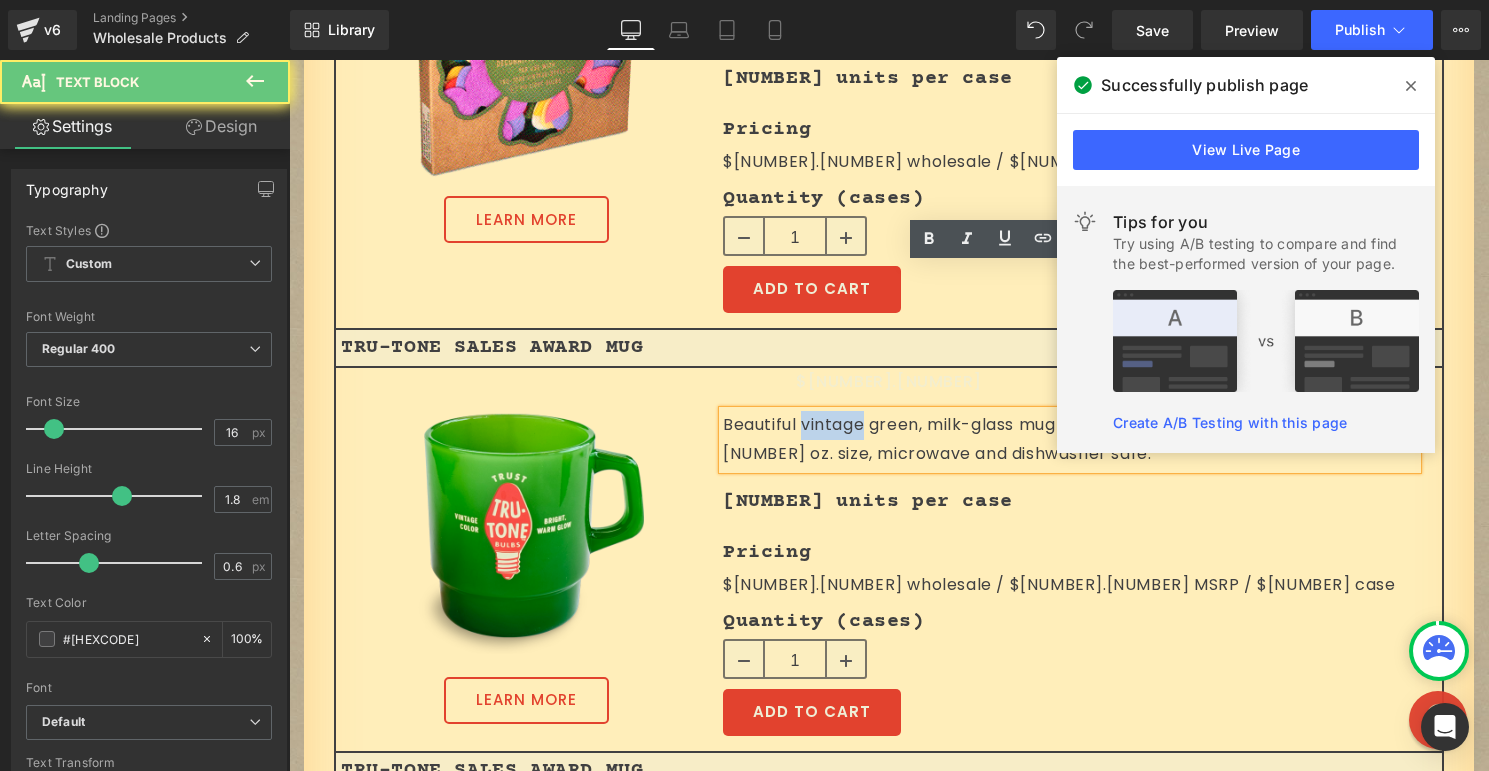 click on "Beautiful vintage green, milk-glass mug featuring Tru-Tone light bulb logo. Large, [NUMBER] oz. size, microwave and dishwasher safe." at bounding box center [1070, 440] 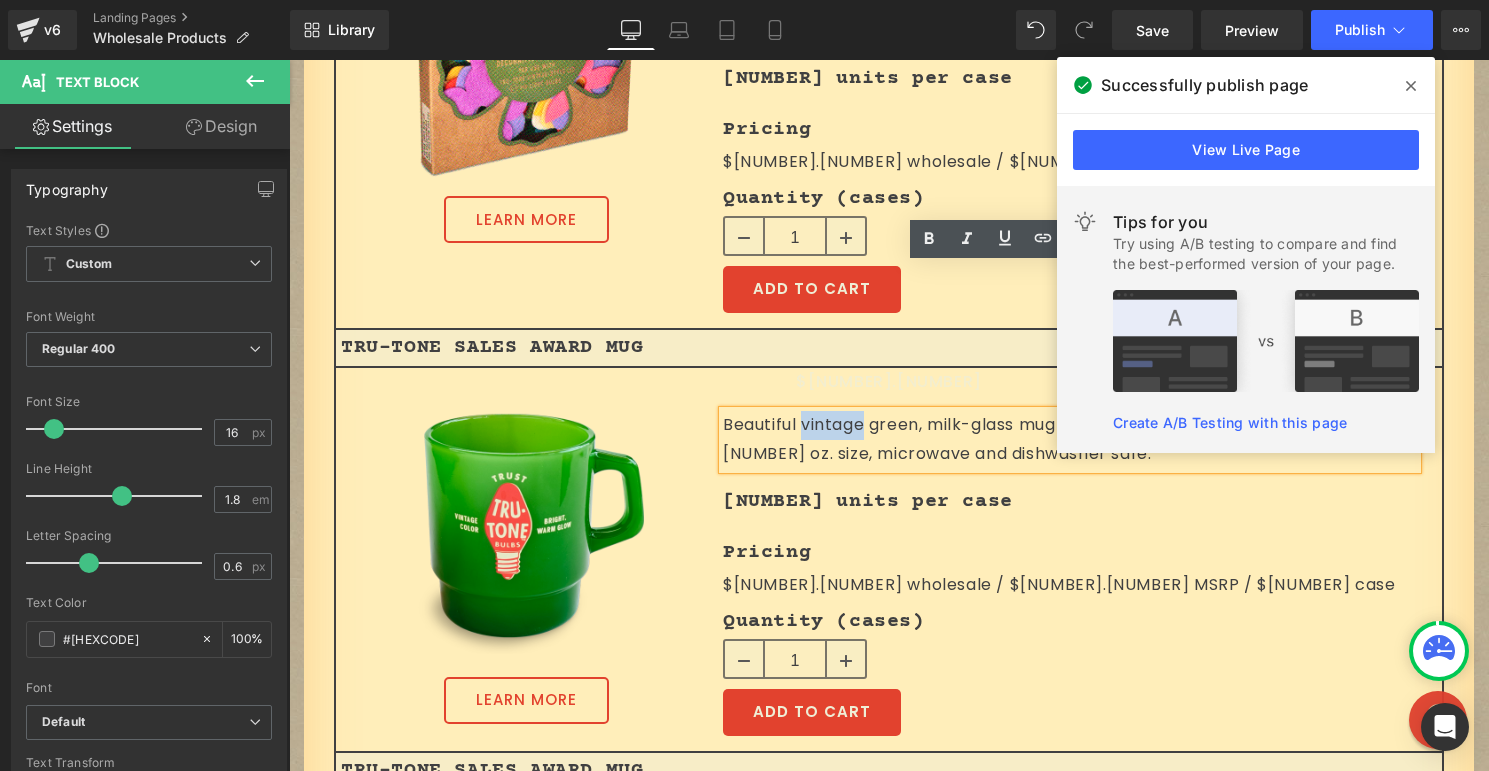 type 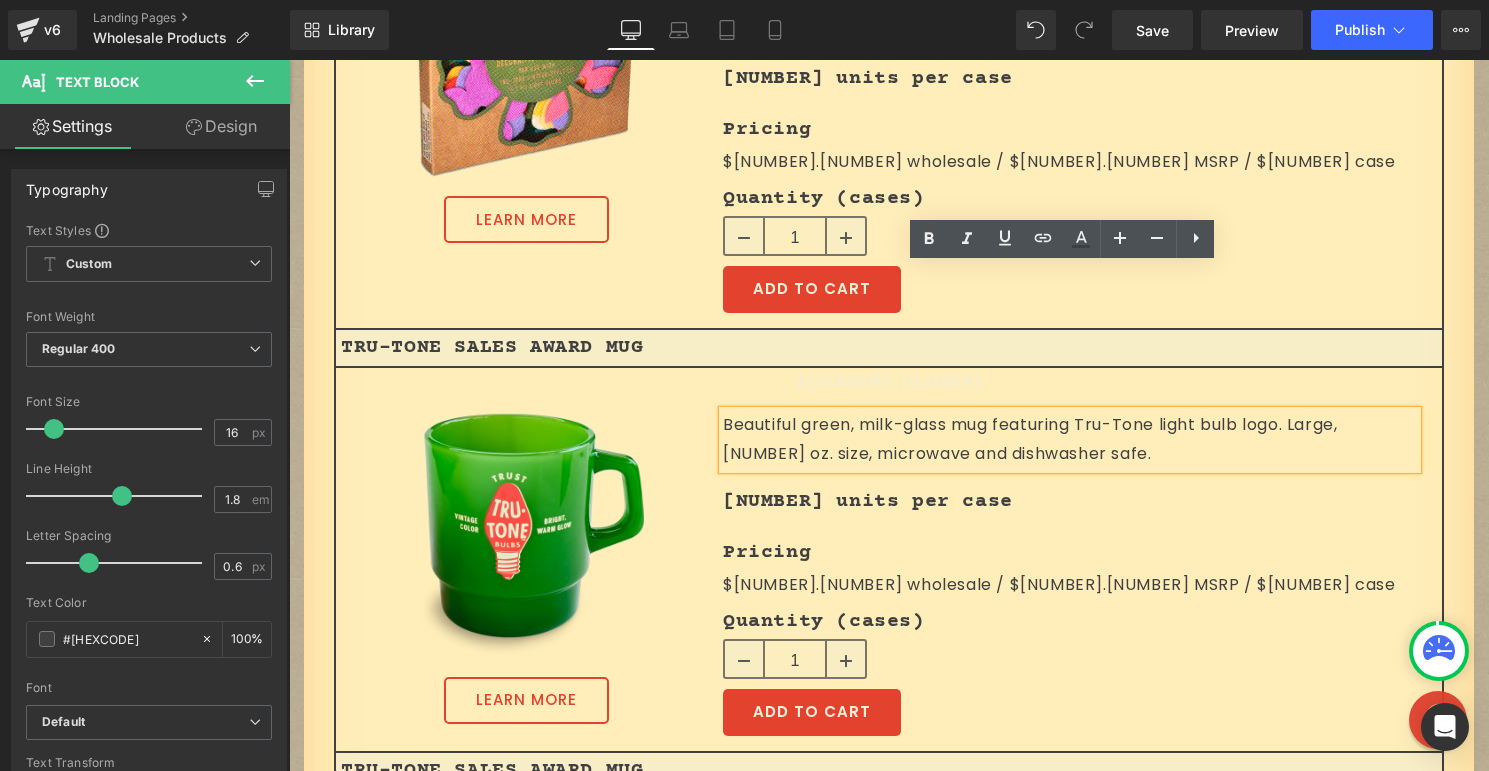 click on "Beautiful vintage white, milk-glass mug featuring a [NUMBER] color silkscreen" at bounding box center [1070, 848] 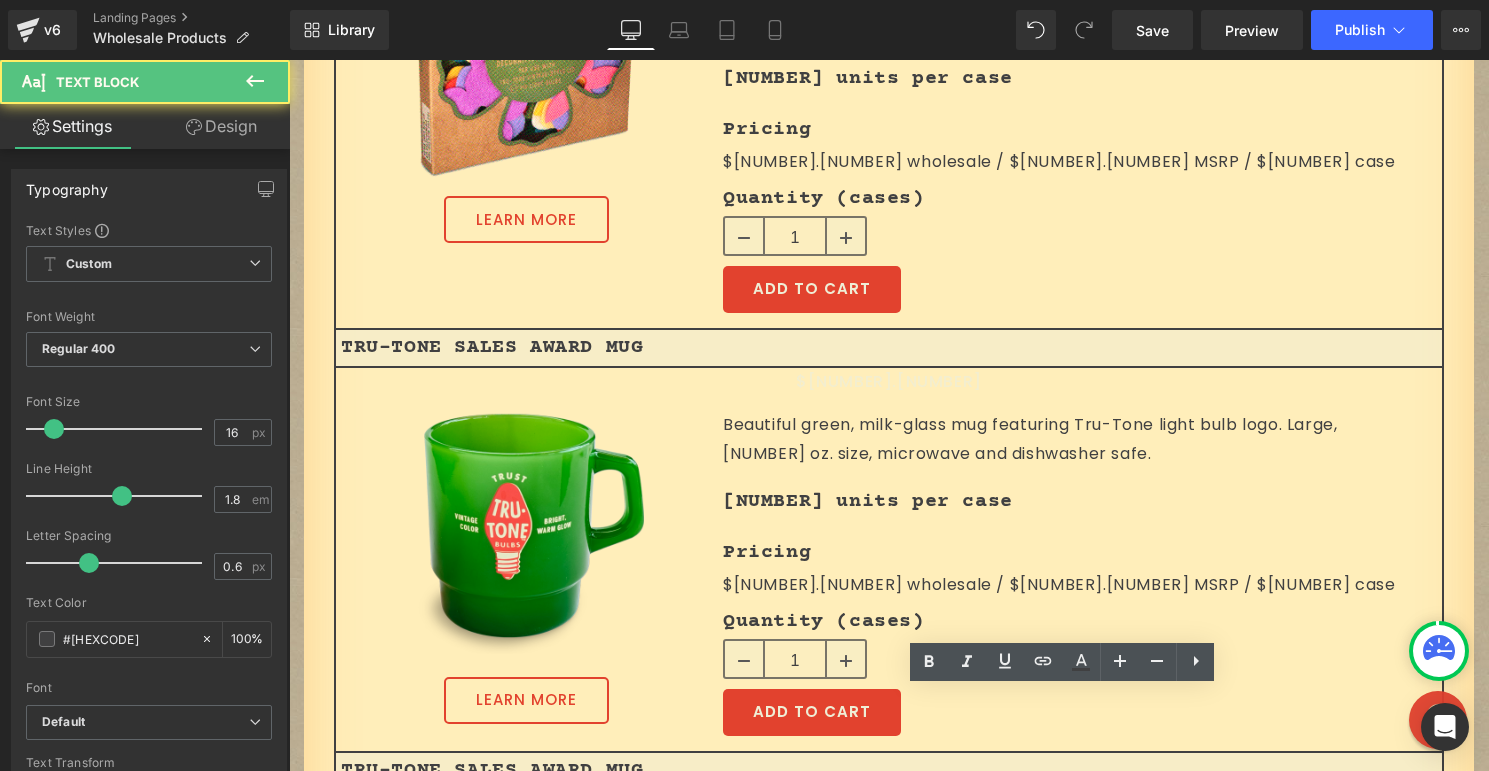 click on "Beautiful vintage white, milk-glass mug featuring a [NUMBER] color silkscreen" at bounding box center (1070, 848) 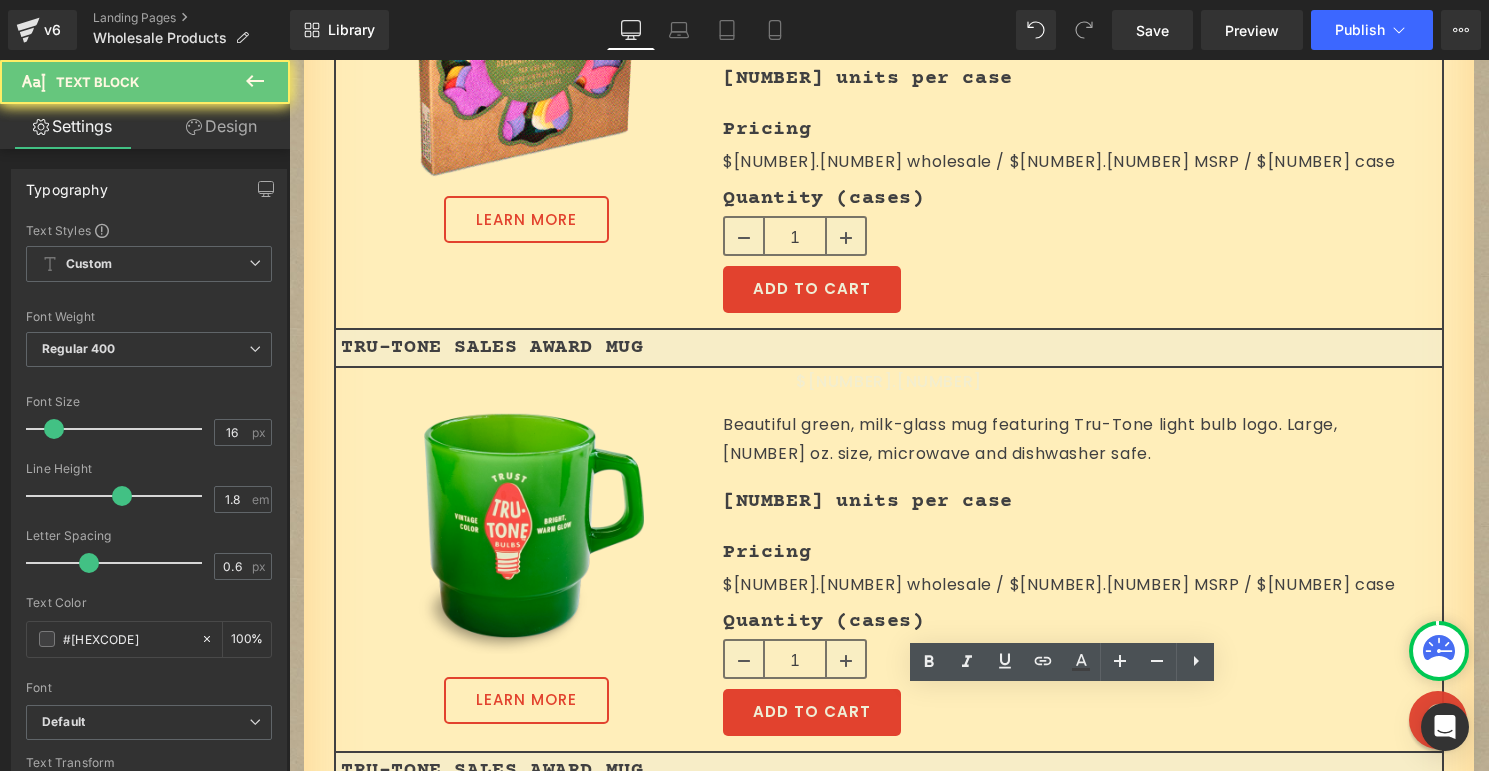 type 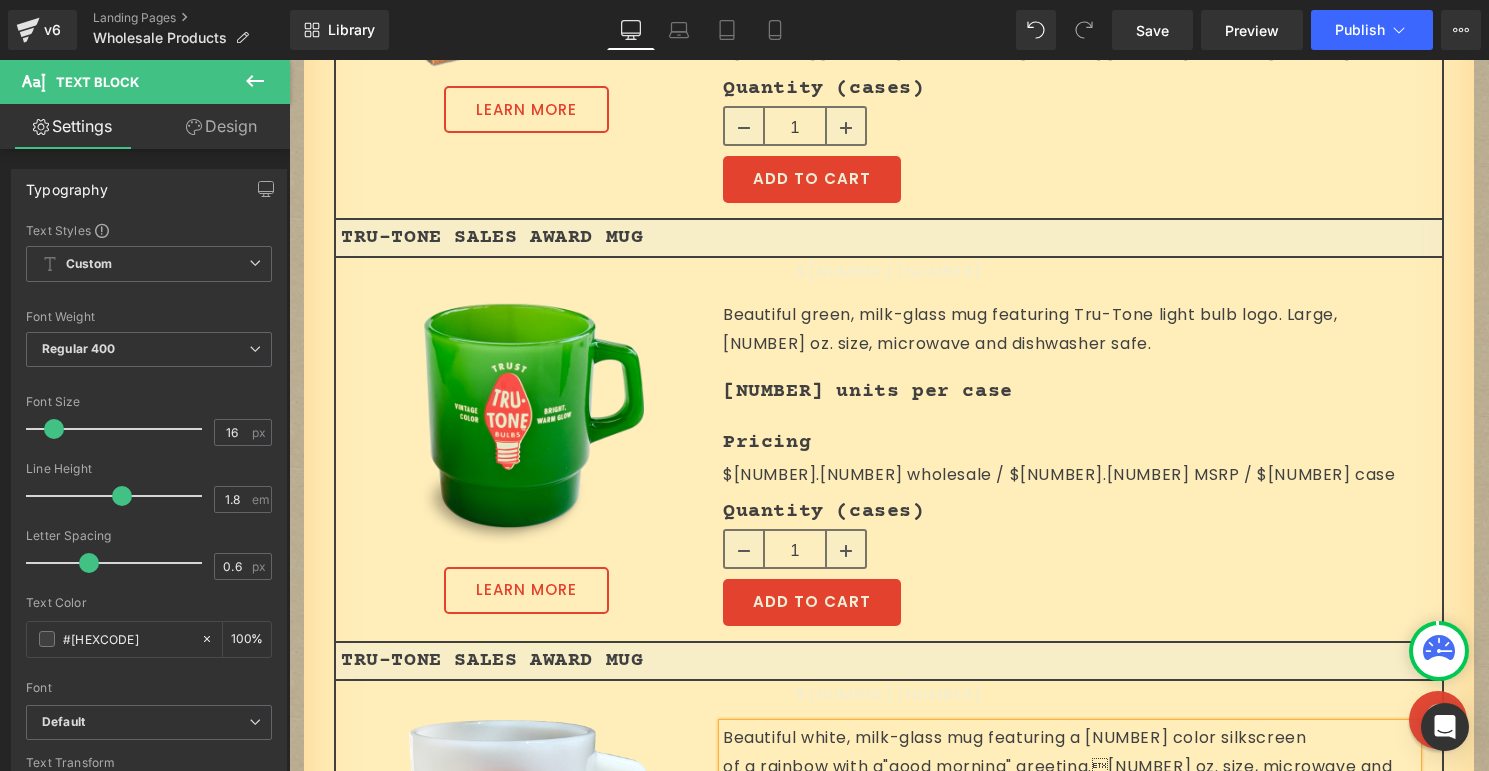 scroll, scrollTop: 4372, scrollLeft: 0, axis: vertical 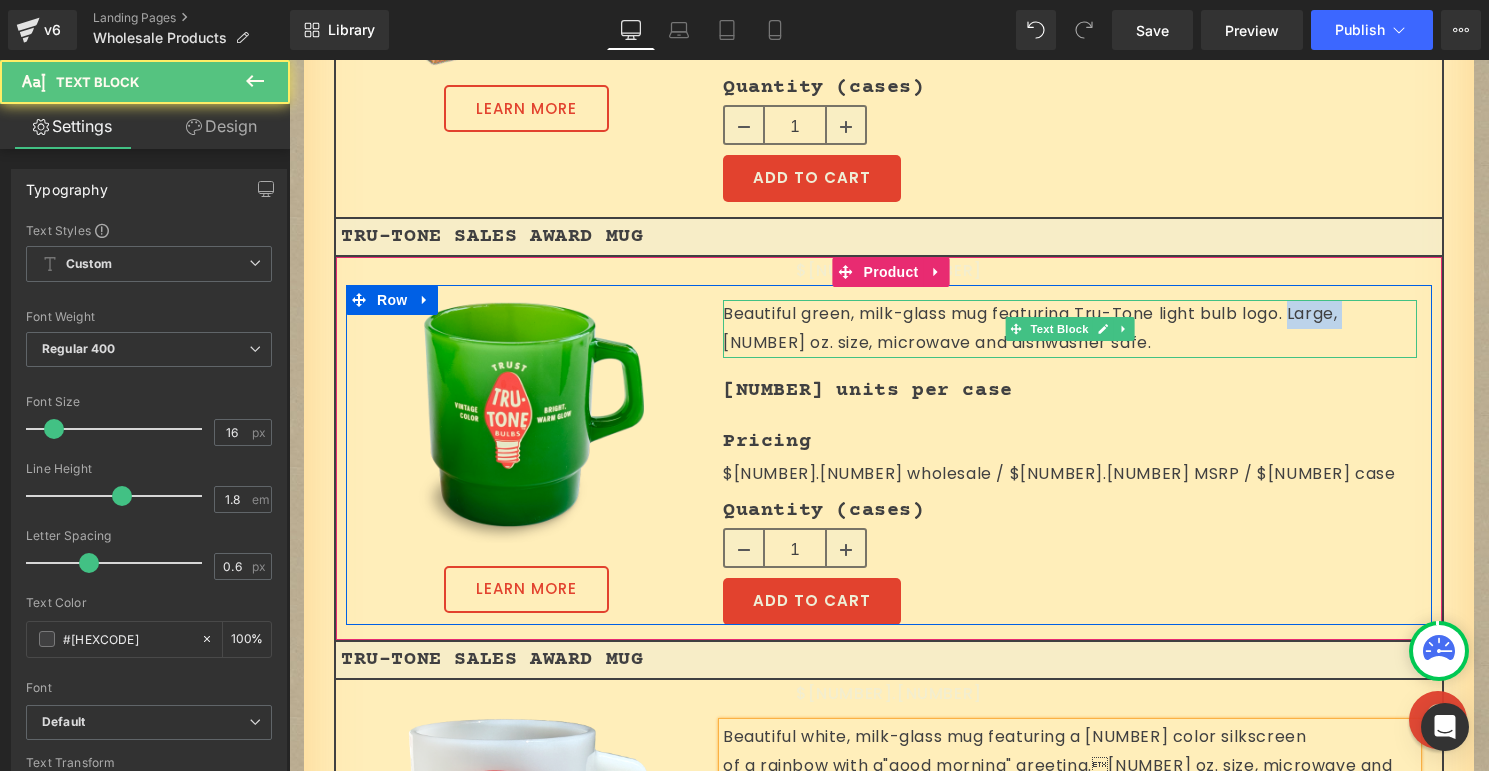 drag, startPoint x: 1348, startPoint y: 168, endPoint x: 1294, endPoint y: 166, distance: 54.037025 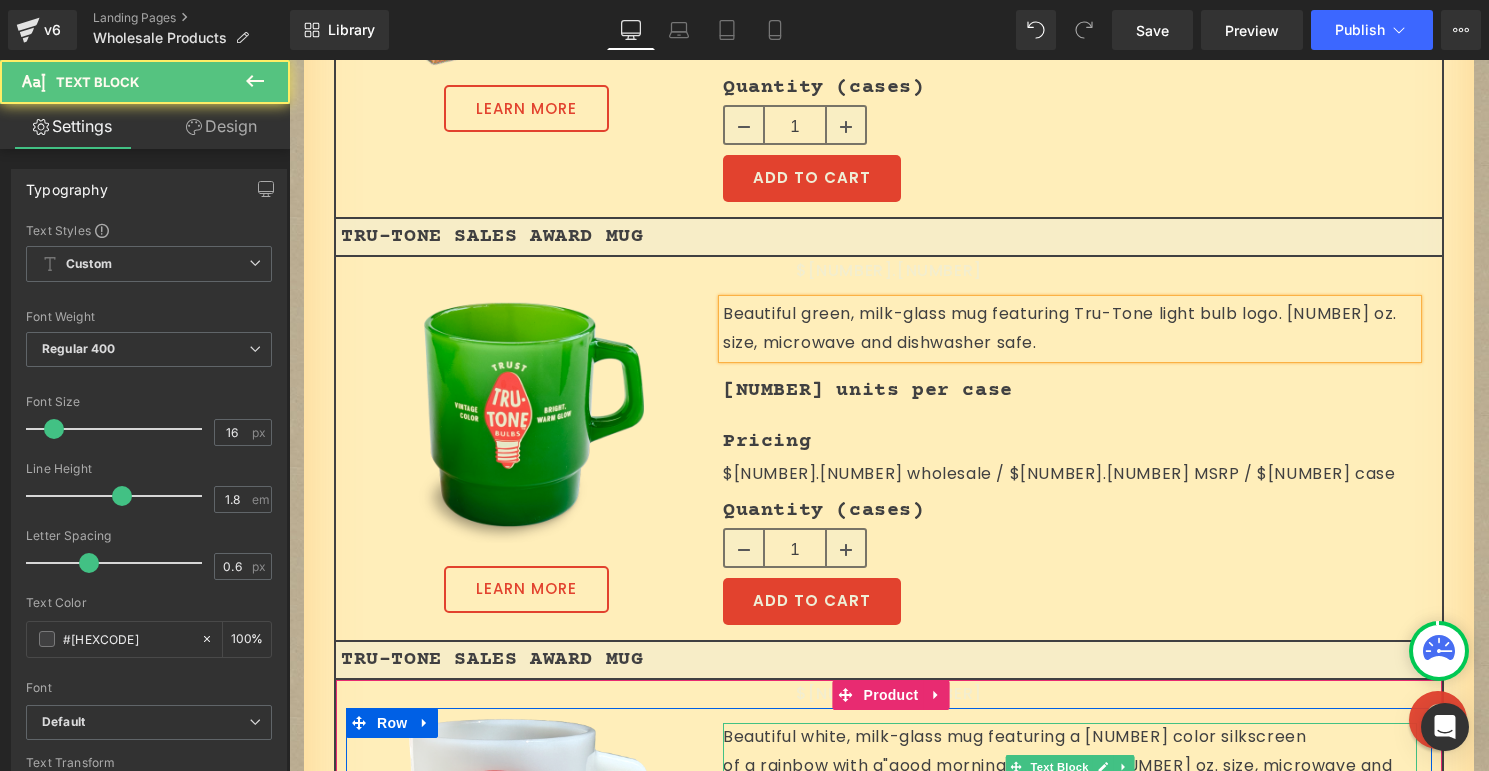 click on "Beautiful white, milk-glass mug featuring a [NUMBER] color silkscreen" at bounding box center (1070, 737) 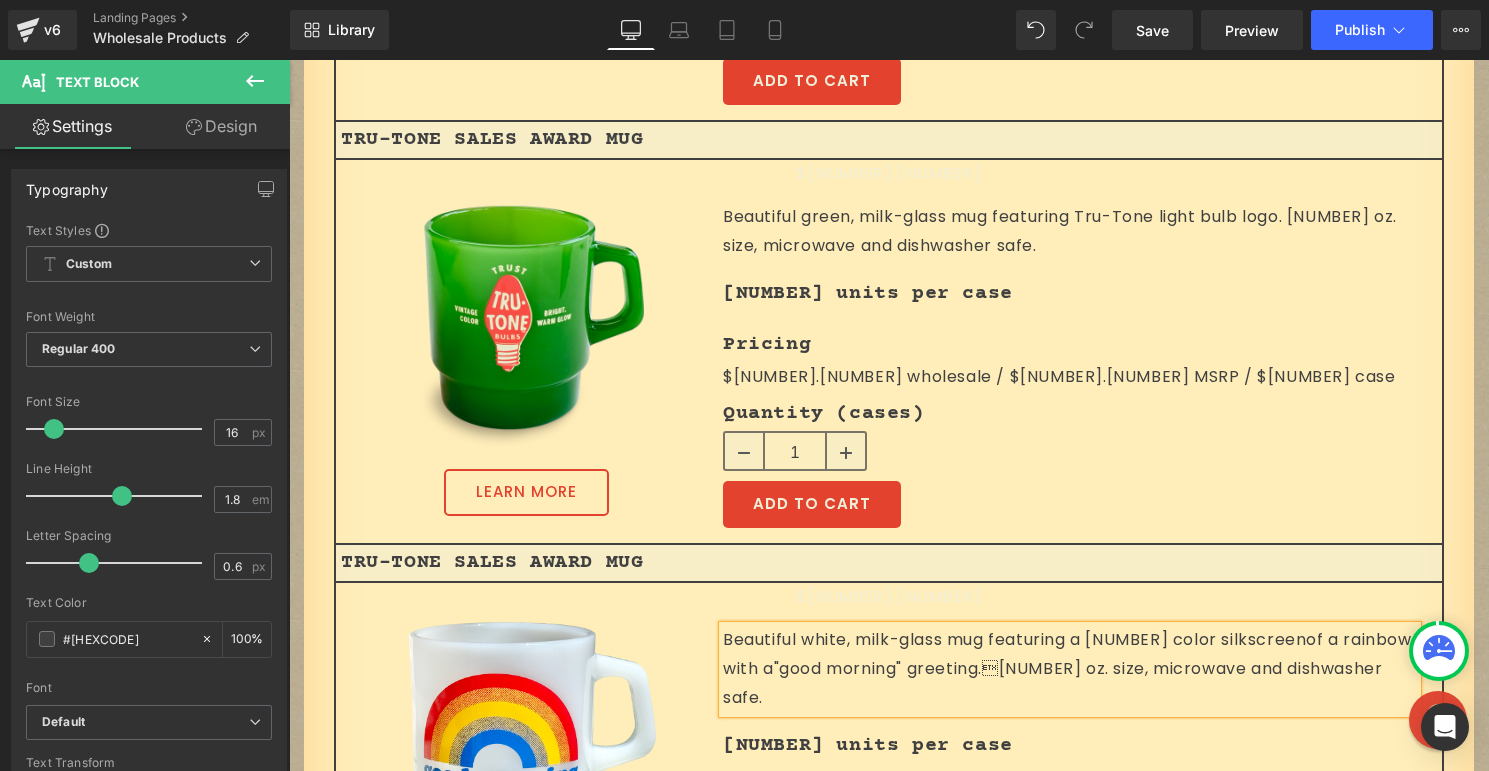 scroll, scrollTop: 4475, scrollLeft: 0, axis: vertical 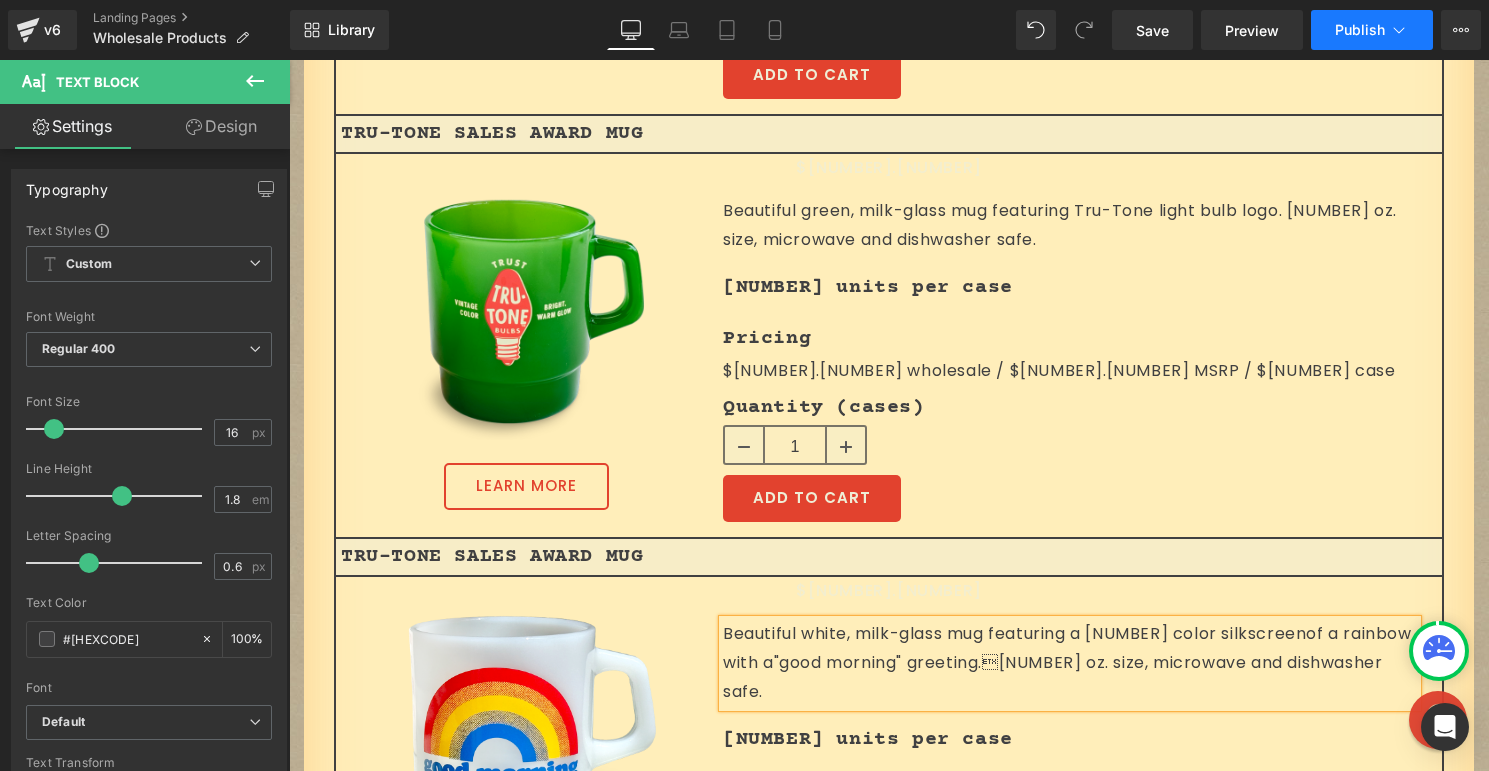 click on "Publish" at bounding box center (1360, 30) 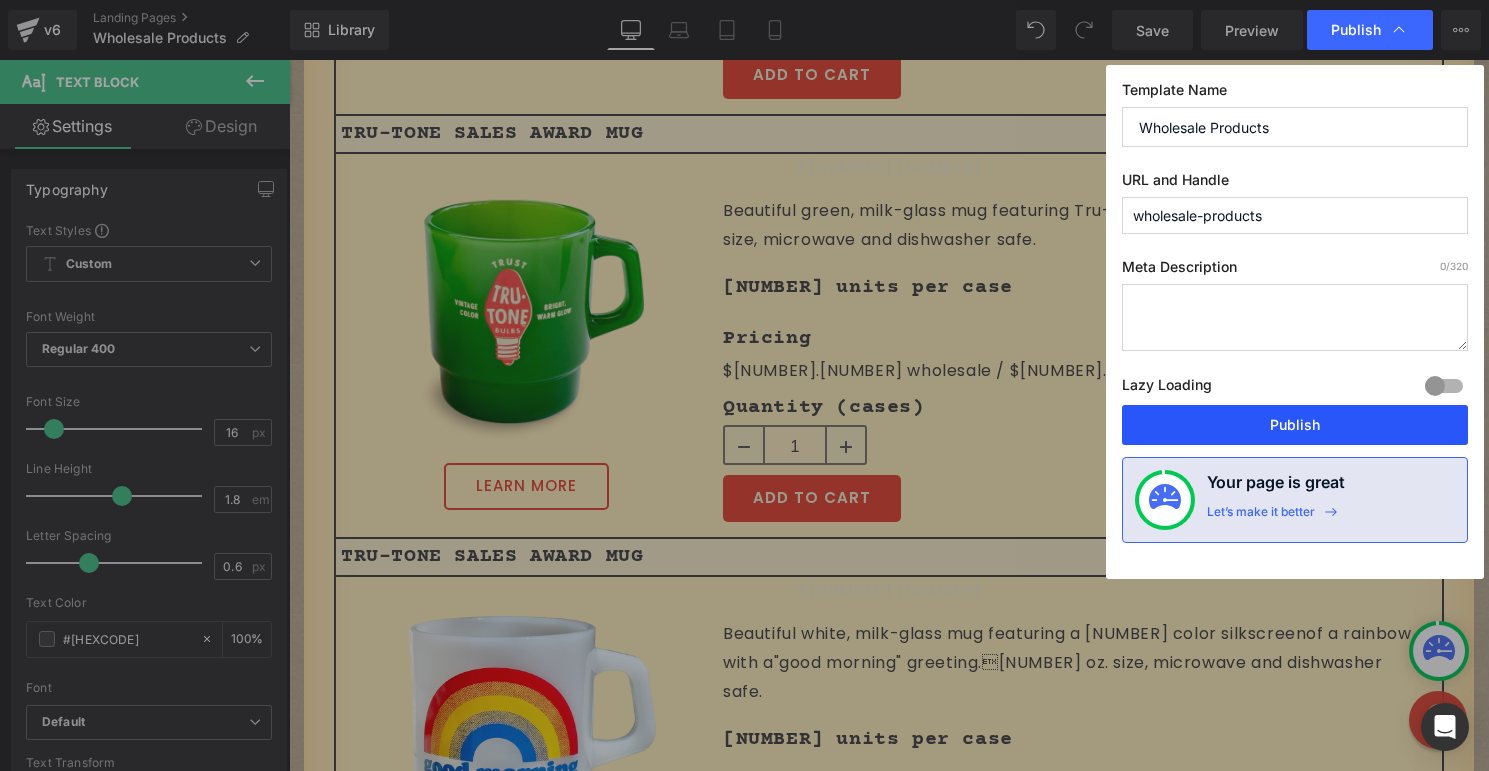 click on "Publish" at bounding box center [1295, 425] 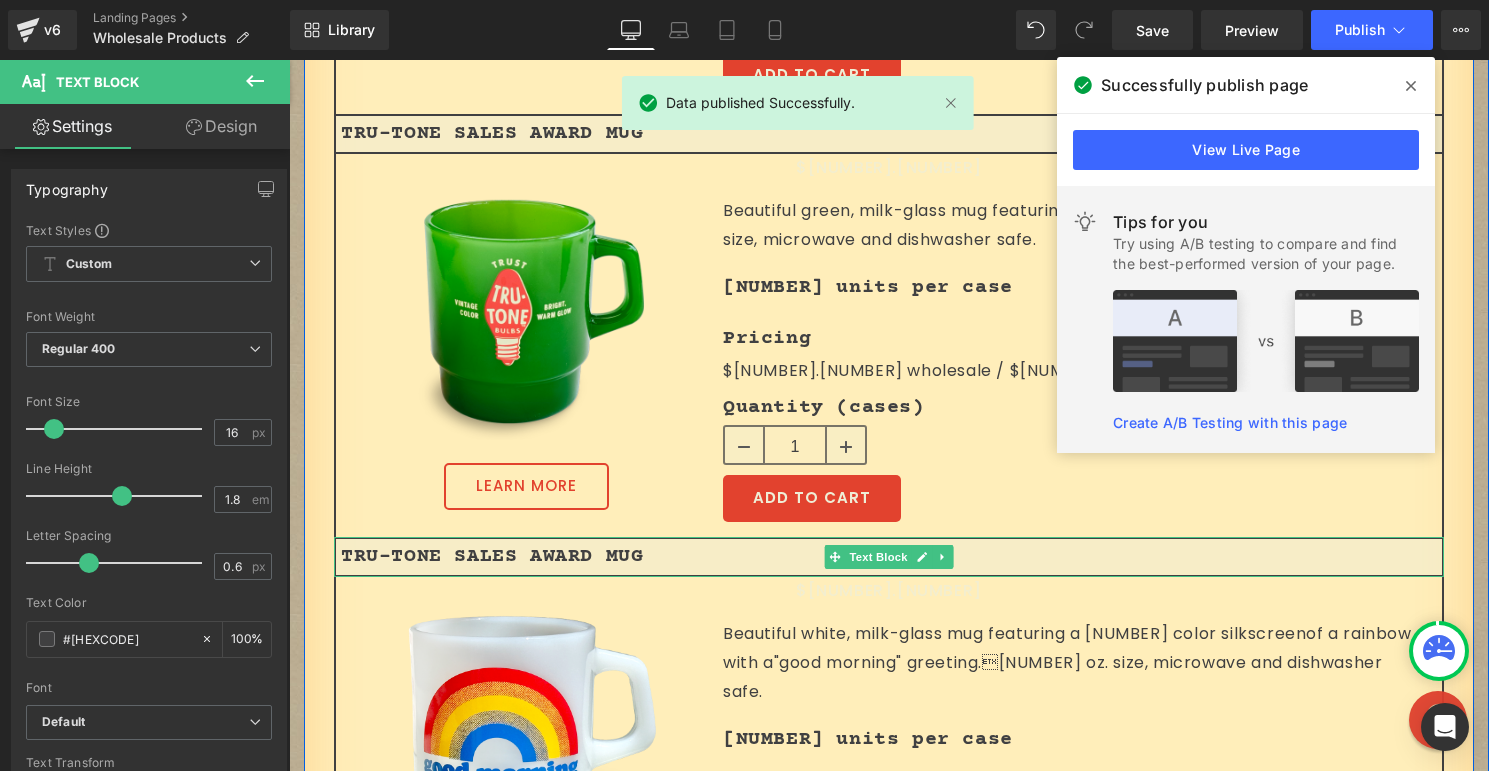 click on "TRU-TONE SALES AWARD MUG" at bounding box center (889, 557) 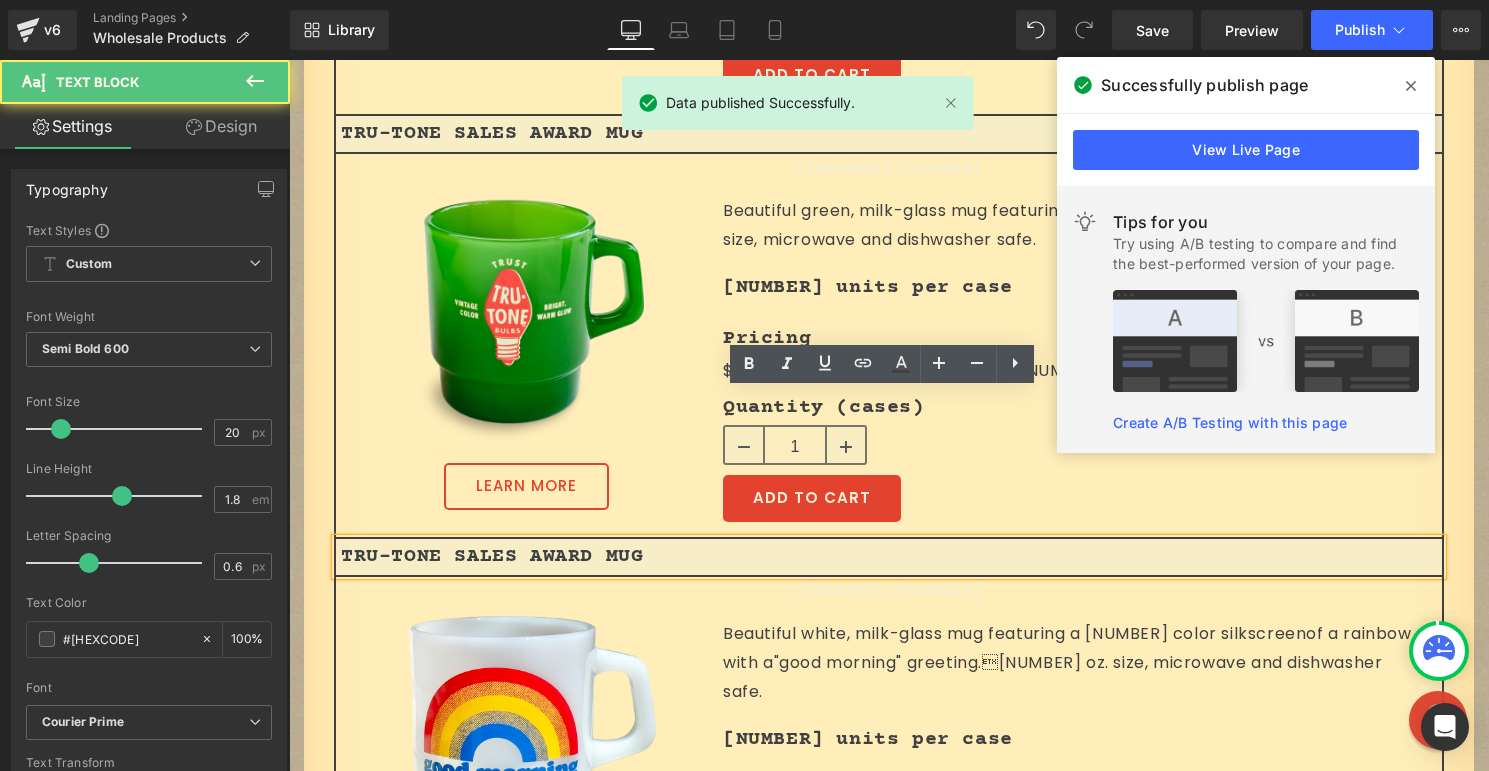 click on "TRU-TONE SALES AWARD MUG" at bounding box center [889, 557] 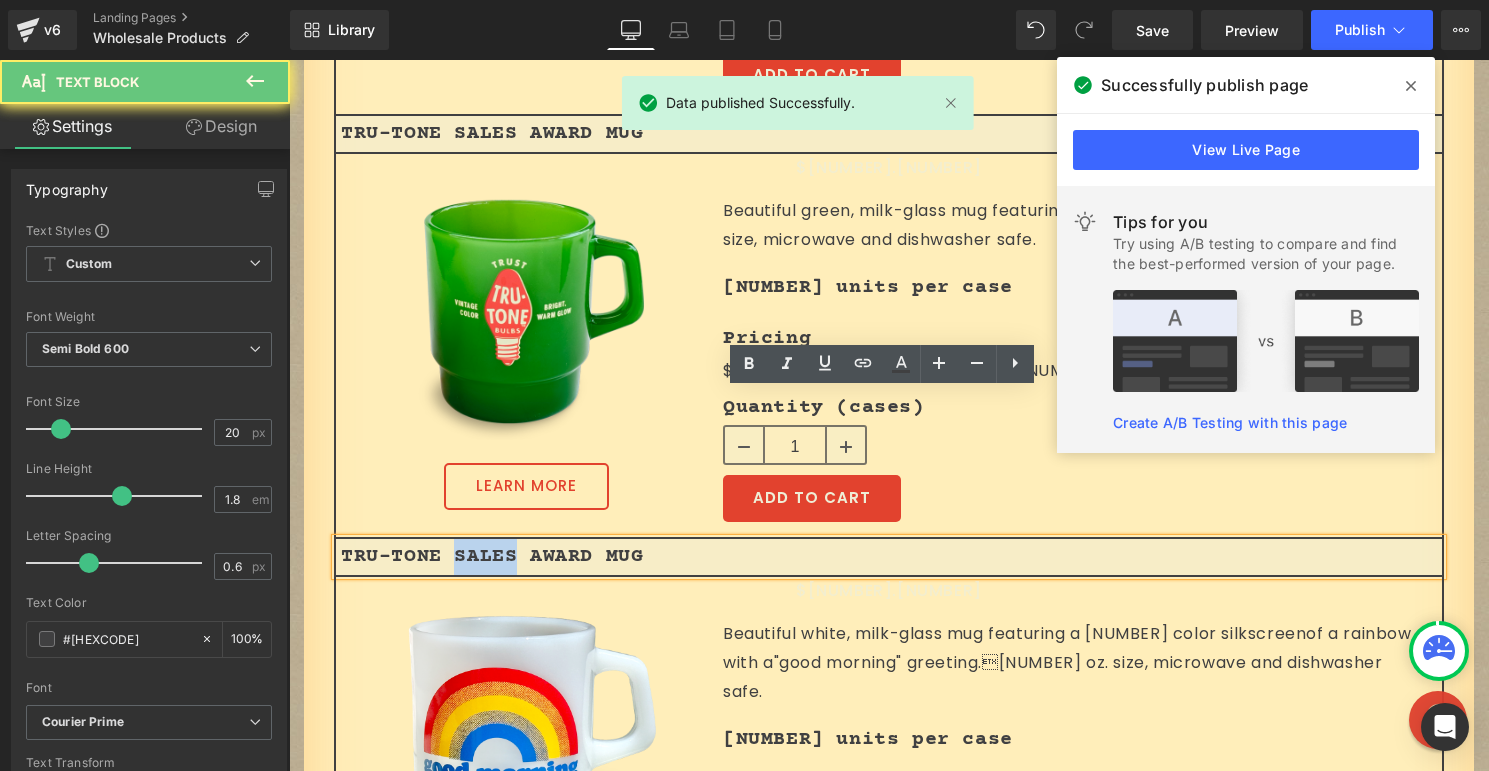 click on "TRU-TONE SALES AWARD MUG" at bounding box center (889, 557) 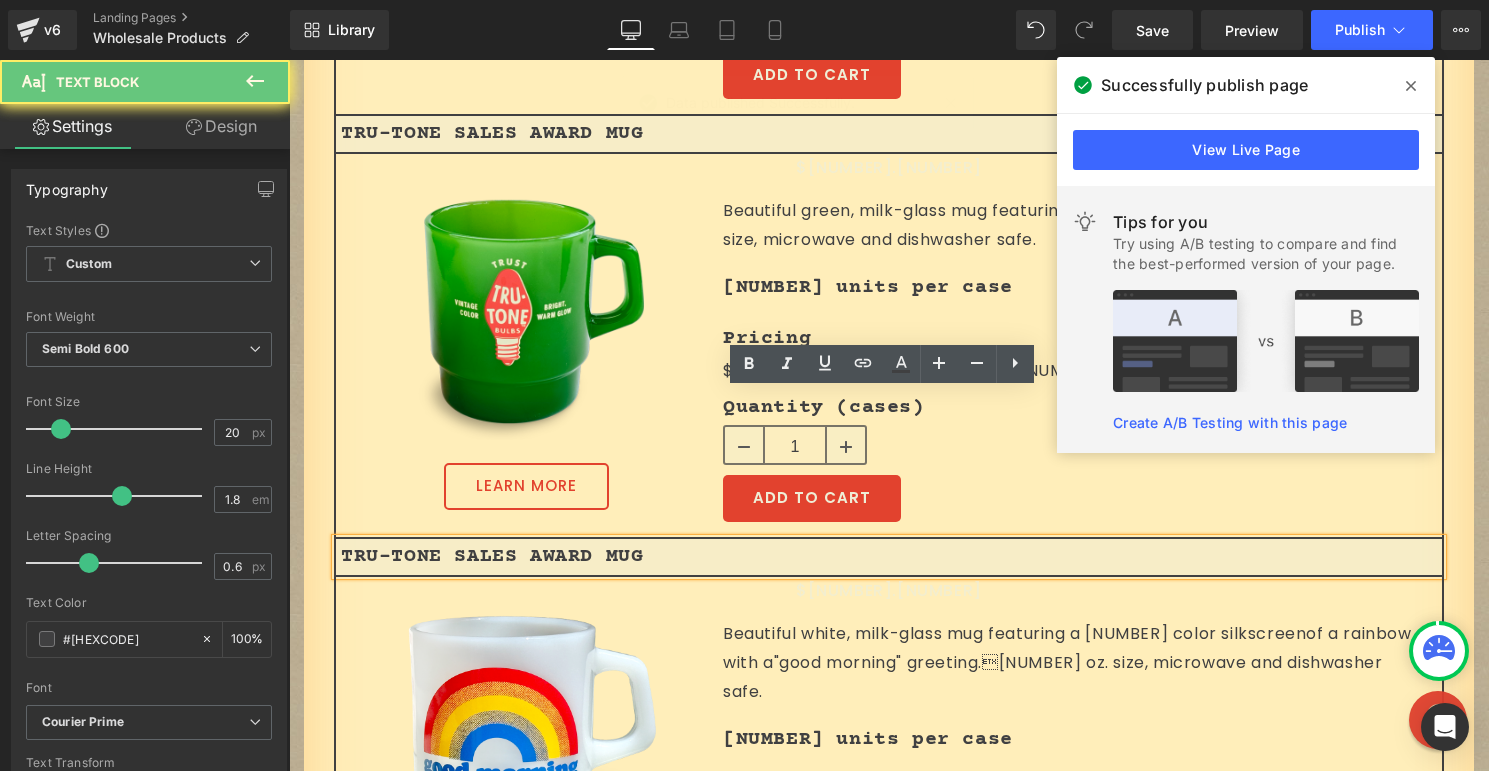 click on "TRU-TONE SALES AWARD MUG" at bounding box center (889, 557) 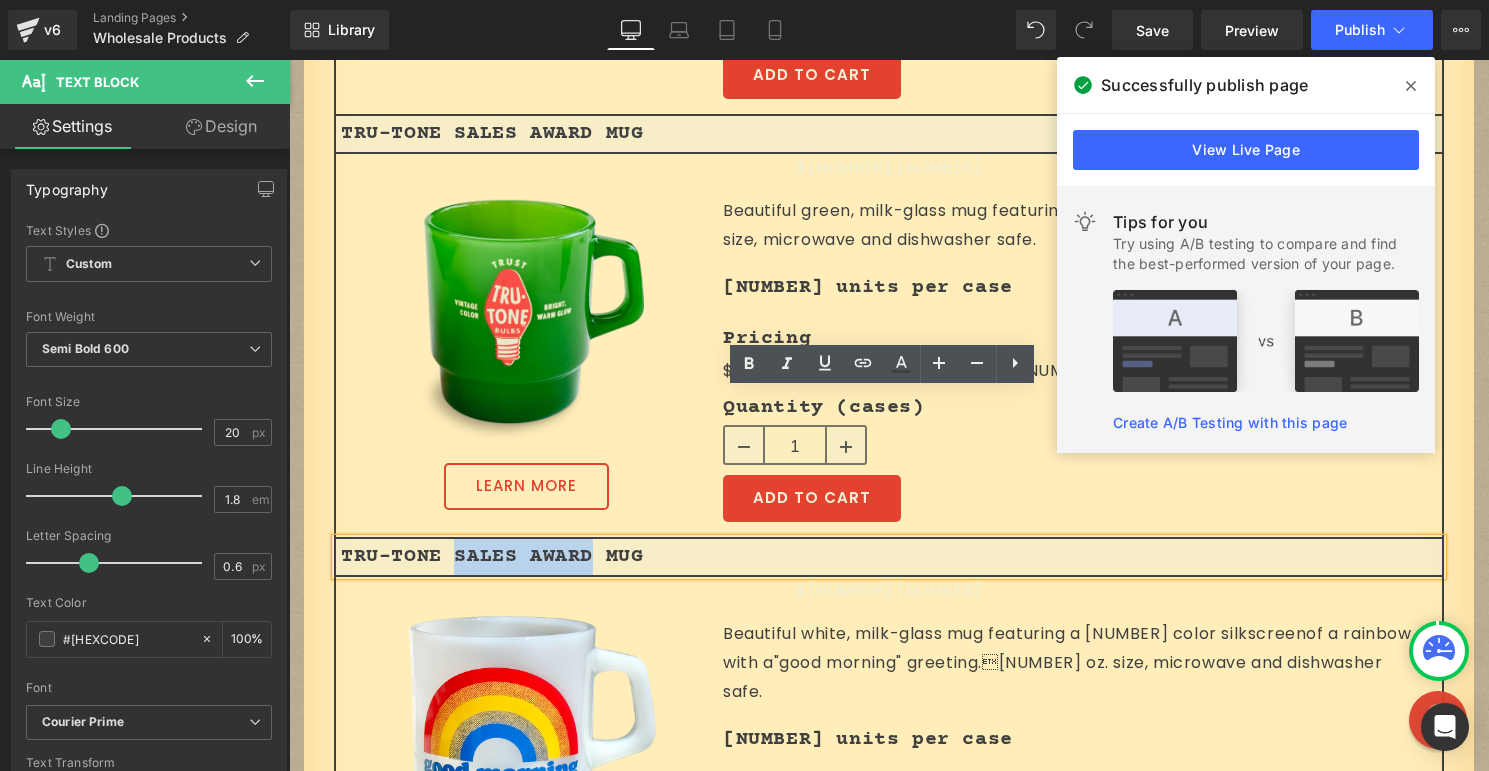 drag, startPoint x: 582, startPoint y: 408, endPoint x: 444, endPoint y: 408, distance: 138 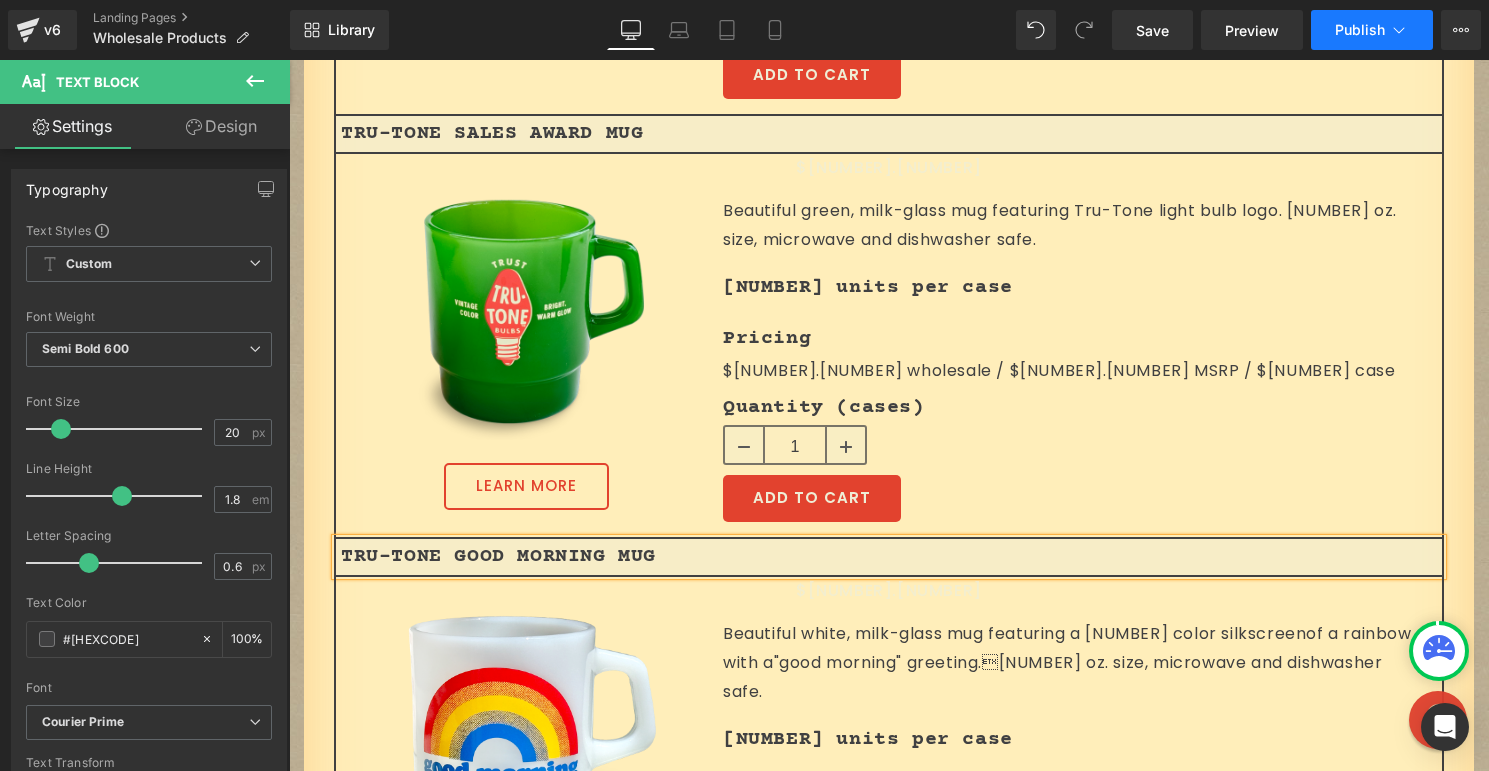 click on "Publish" at bounding box center (1360, 30) 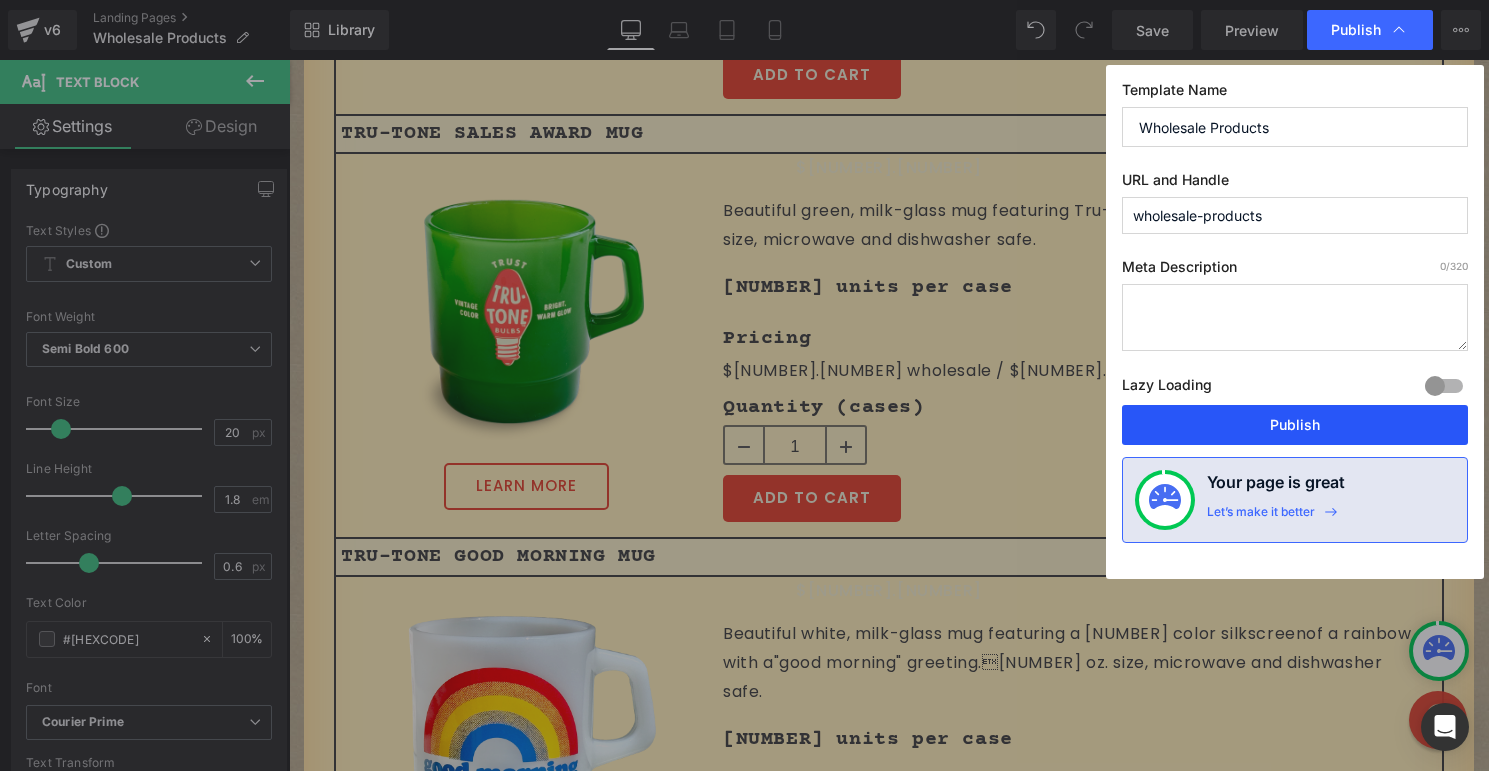 drag, startPoint x: 1281, startPoint y: 427, endPoint x: 701, endPoint y: 208, distance: 619.96857 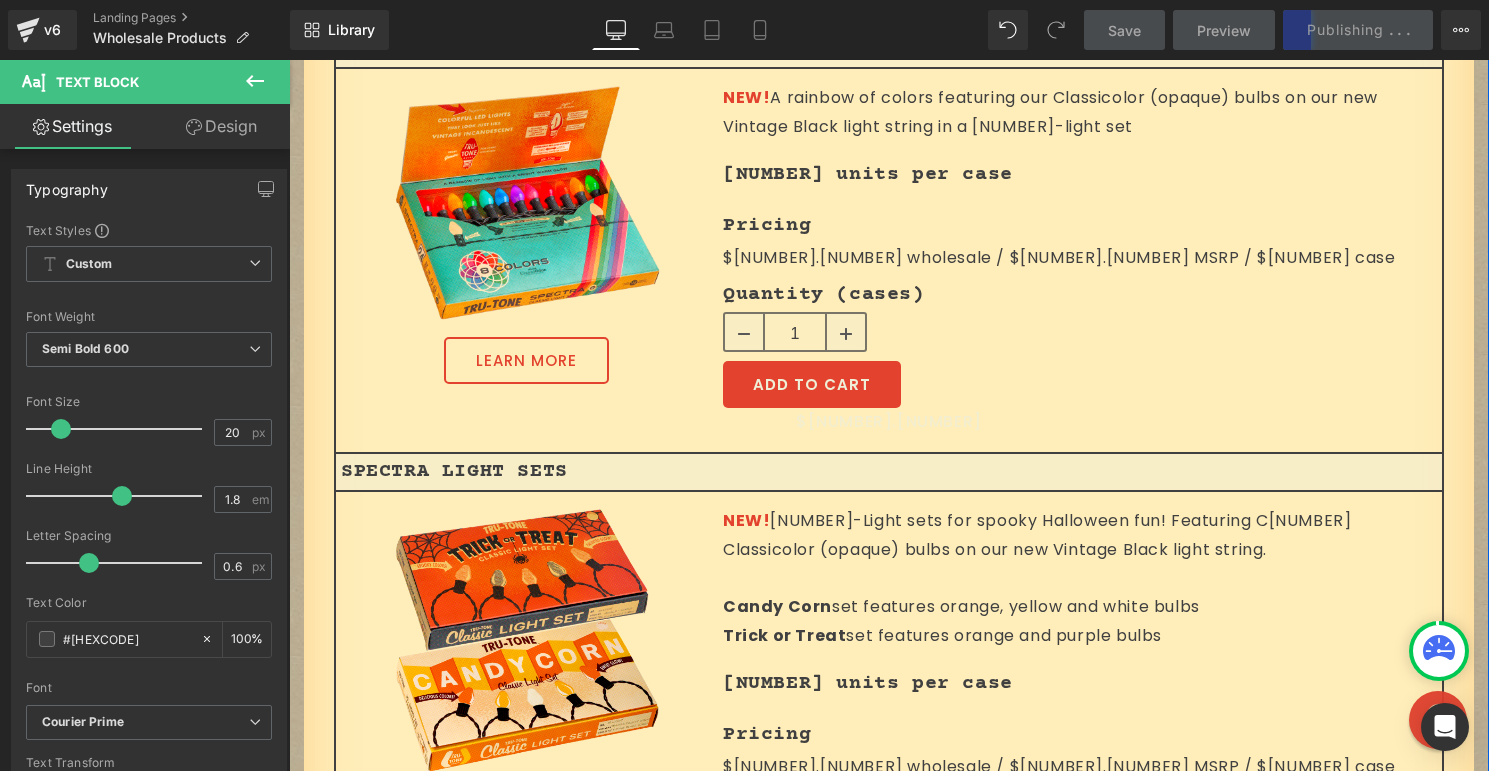 scroll, scrollTop: 1929, scrollLeft: 0, axis: vertical 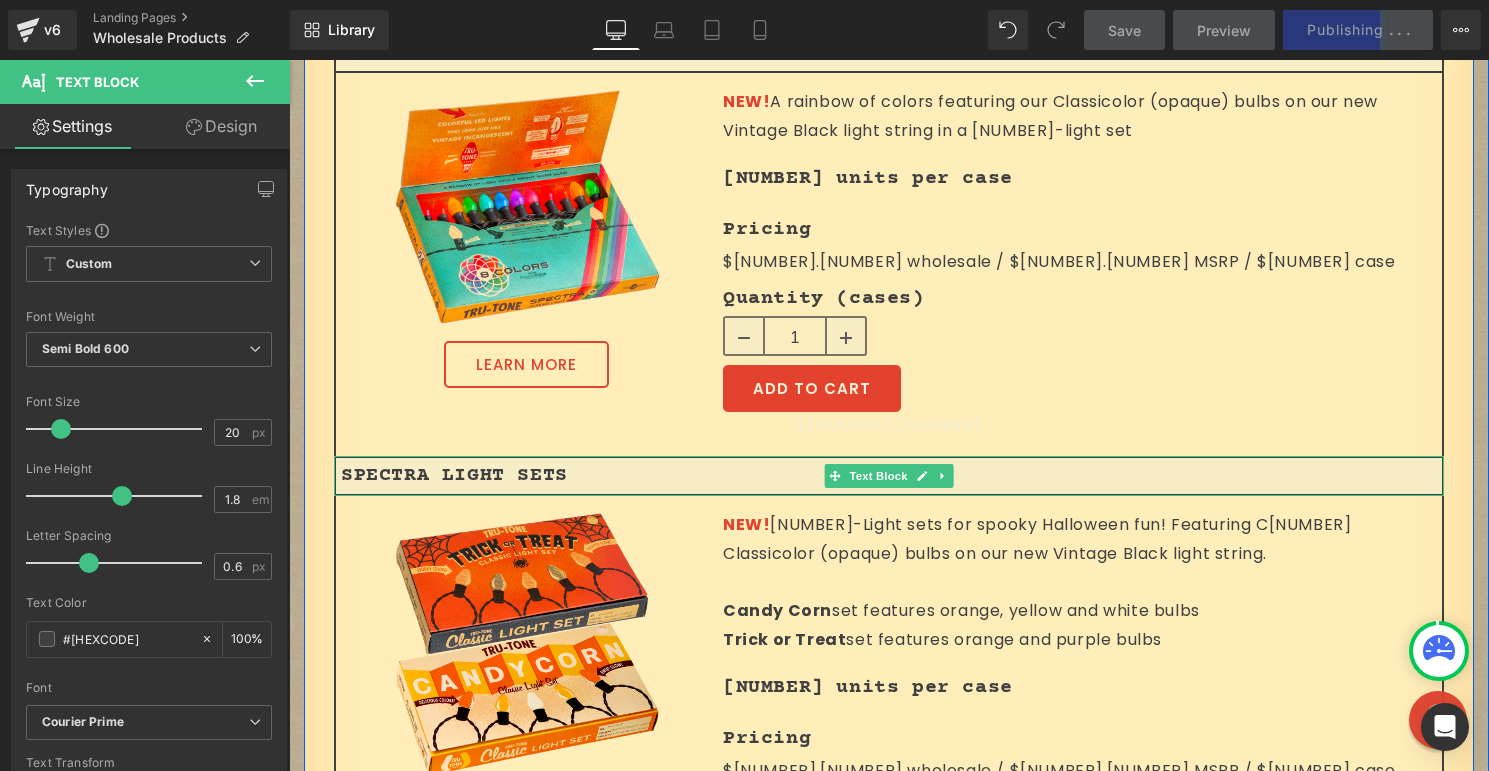click on "SPECTRA LIGHT SETS" at bounding box center (889, 476) 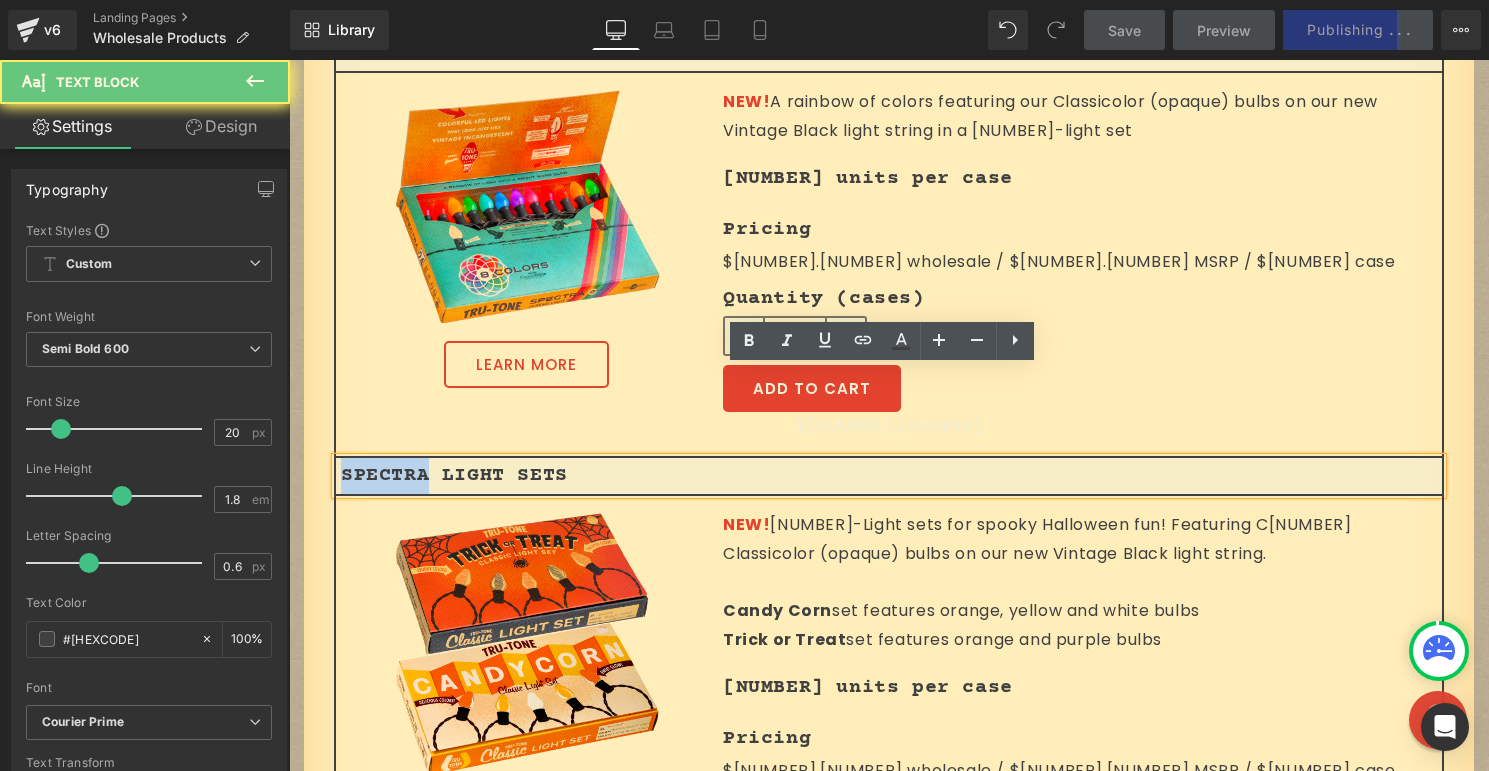 click on "SPECTRA LIGHT SETS" at bounding box center [889, 476] 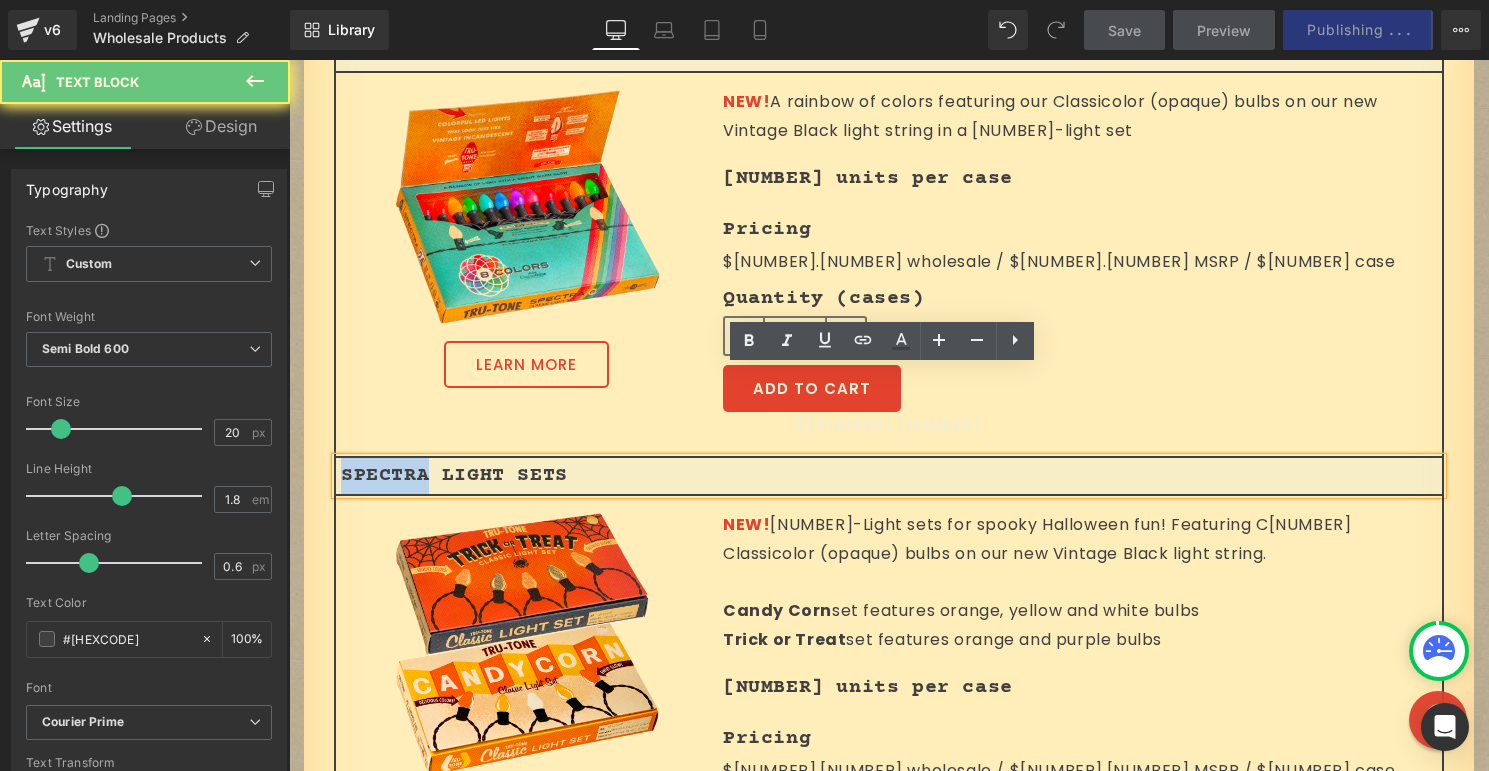 type 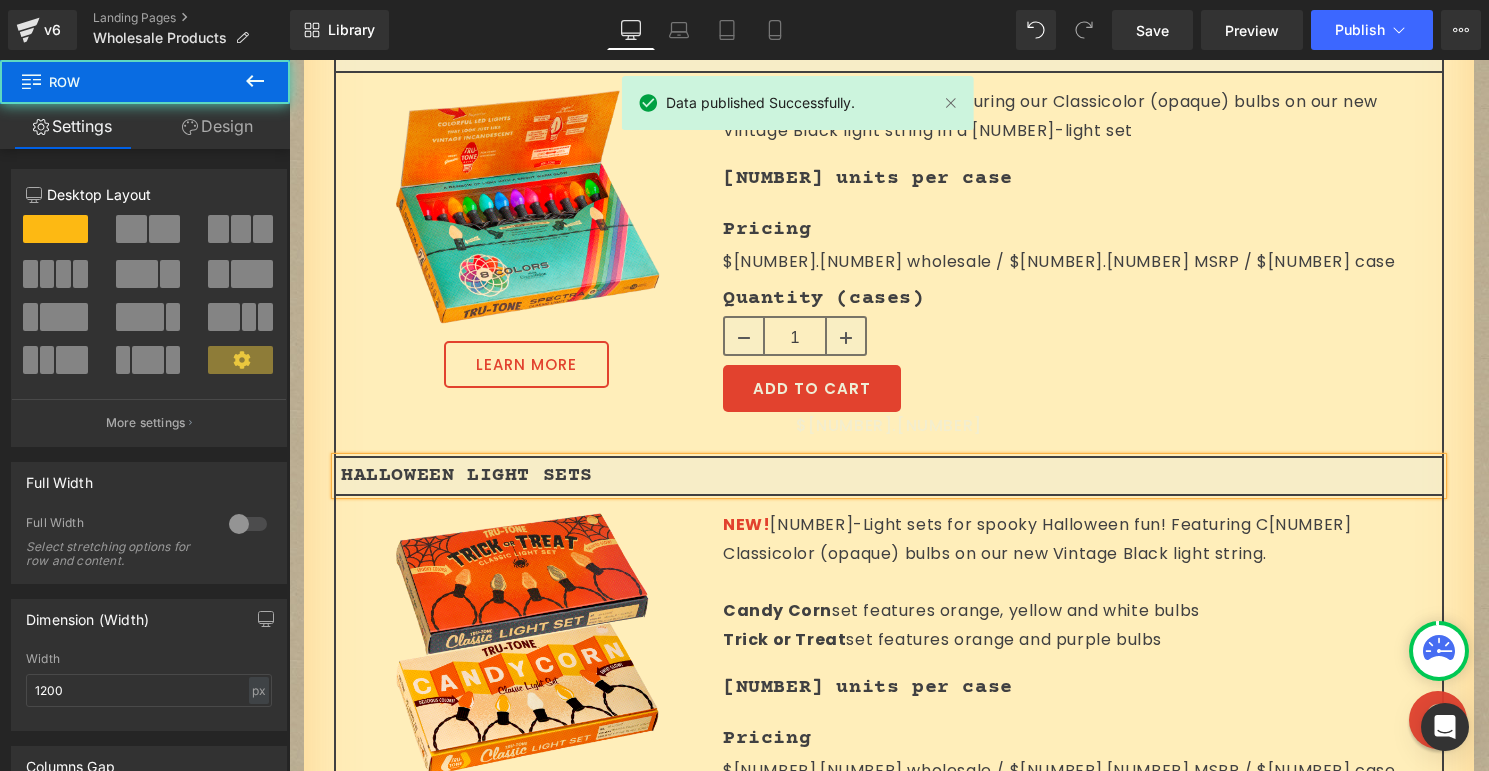 click on "TRU-TONE WHOLESALE DIVISION Heading         All wholesale products are sold by the case Click "LEARN MORE" for additional details on individual products For assistance with your order, contact us at  retail@tru-tone.com Text Block         COMPLETE LIGHT SETS Text Block         CLASSIC LIGHT SETS Text Block
Sale Off
(P) Image
LEARN MORE
Button
Image
C[NUMBER]
Text Block         Image         C[NUMBER] Text Block
Row
Choose from a [NUMBER] or [NUMBER]-light set in all of our classic styles.  Available in: Classicolor (opaque)
Text Block" at bounding box center (889, 1109) 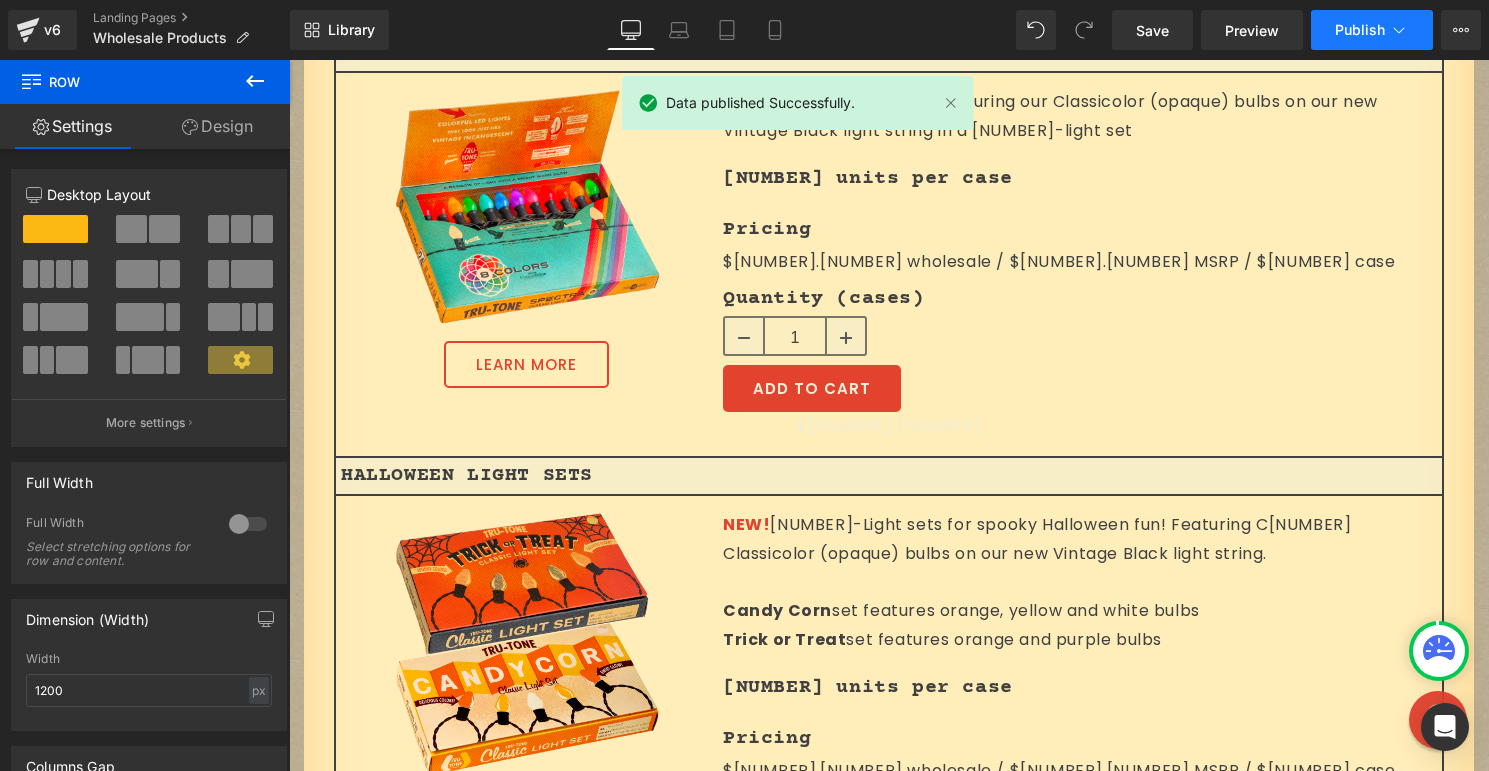 click on "Publish" at bounding box center [1372, 30] 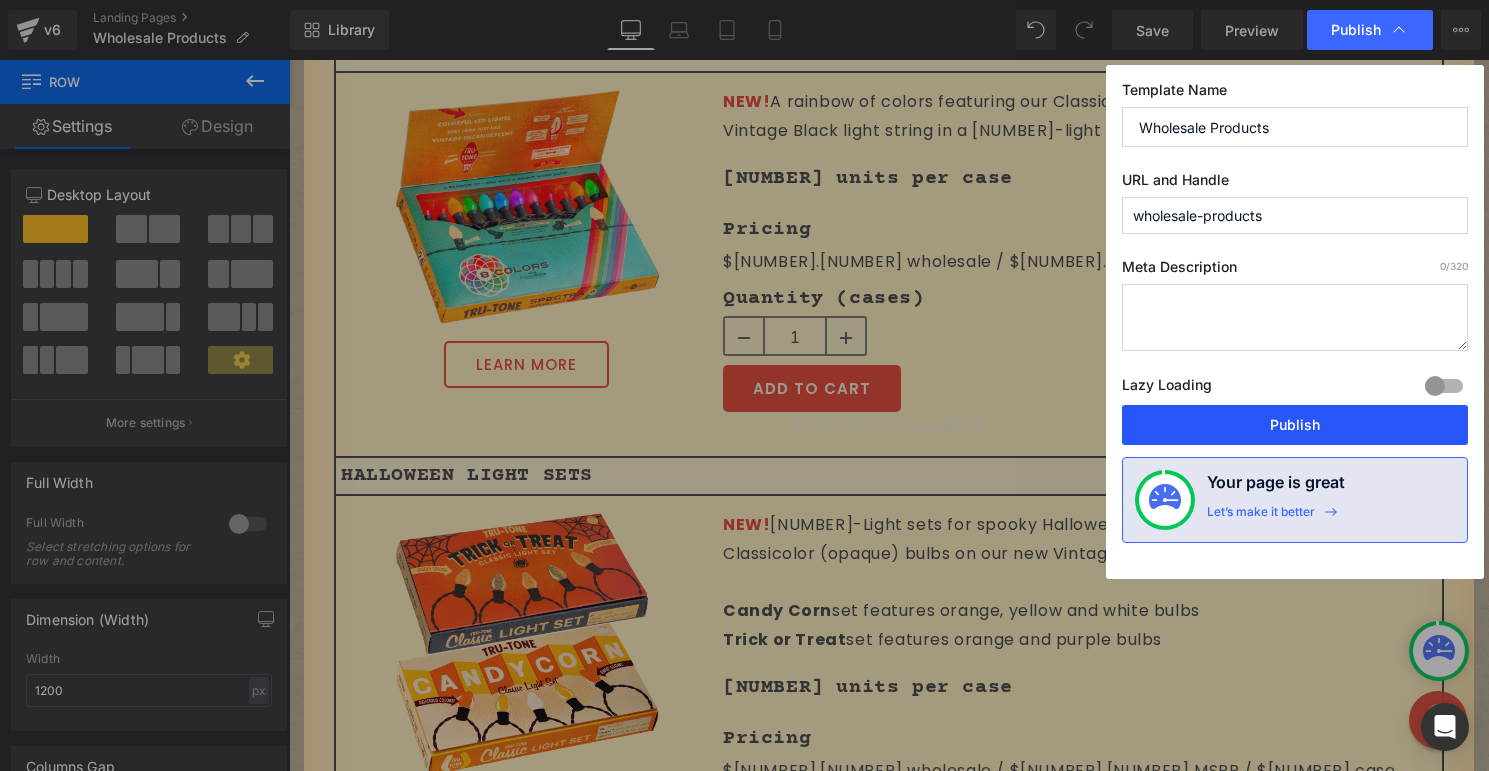 click on "Publish" at bounding box center (1295, 425) 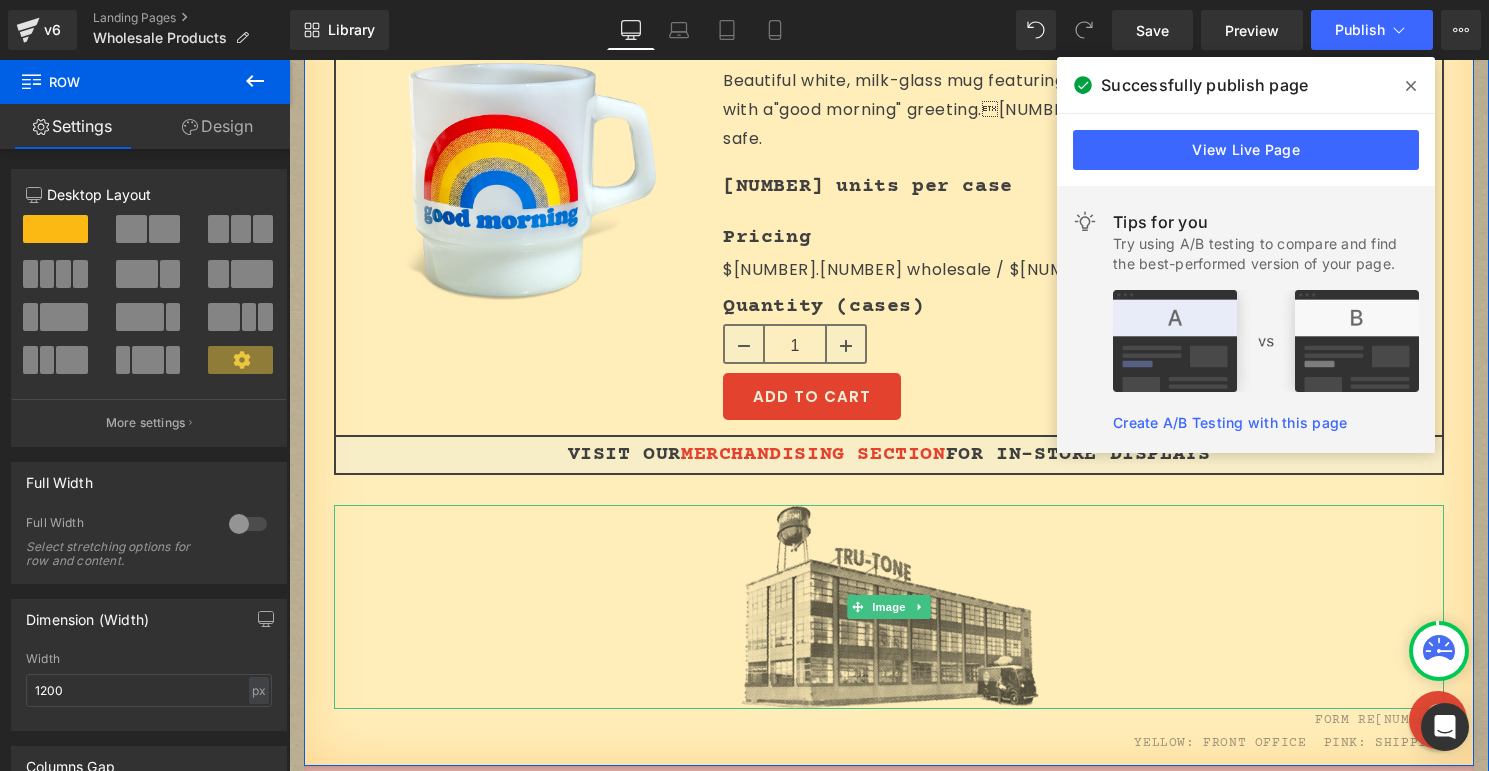 scroll, scrollTop: 4592, scrollLeft: 0, axis: vertical 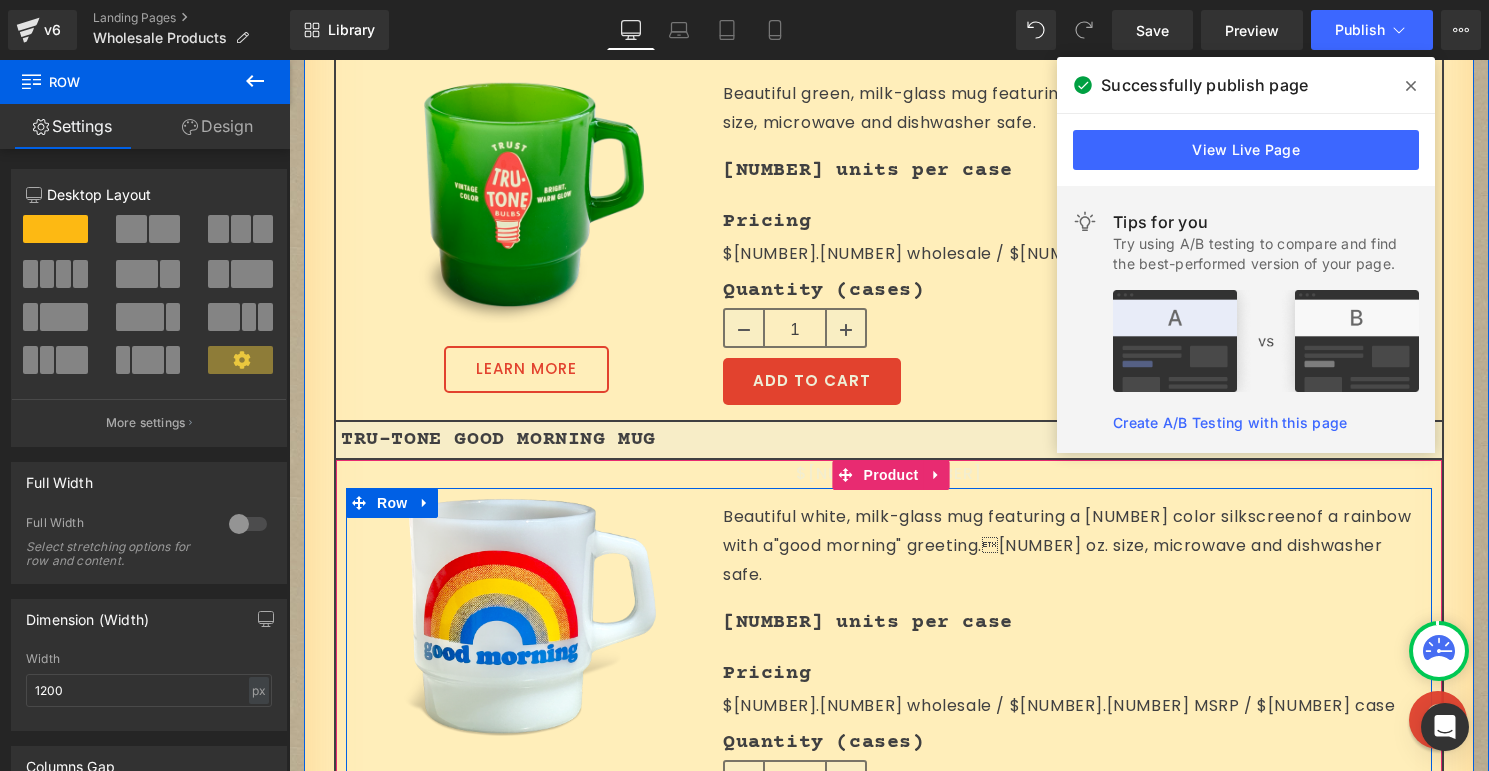 click at bounding box center [289, 60] 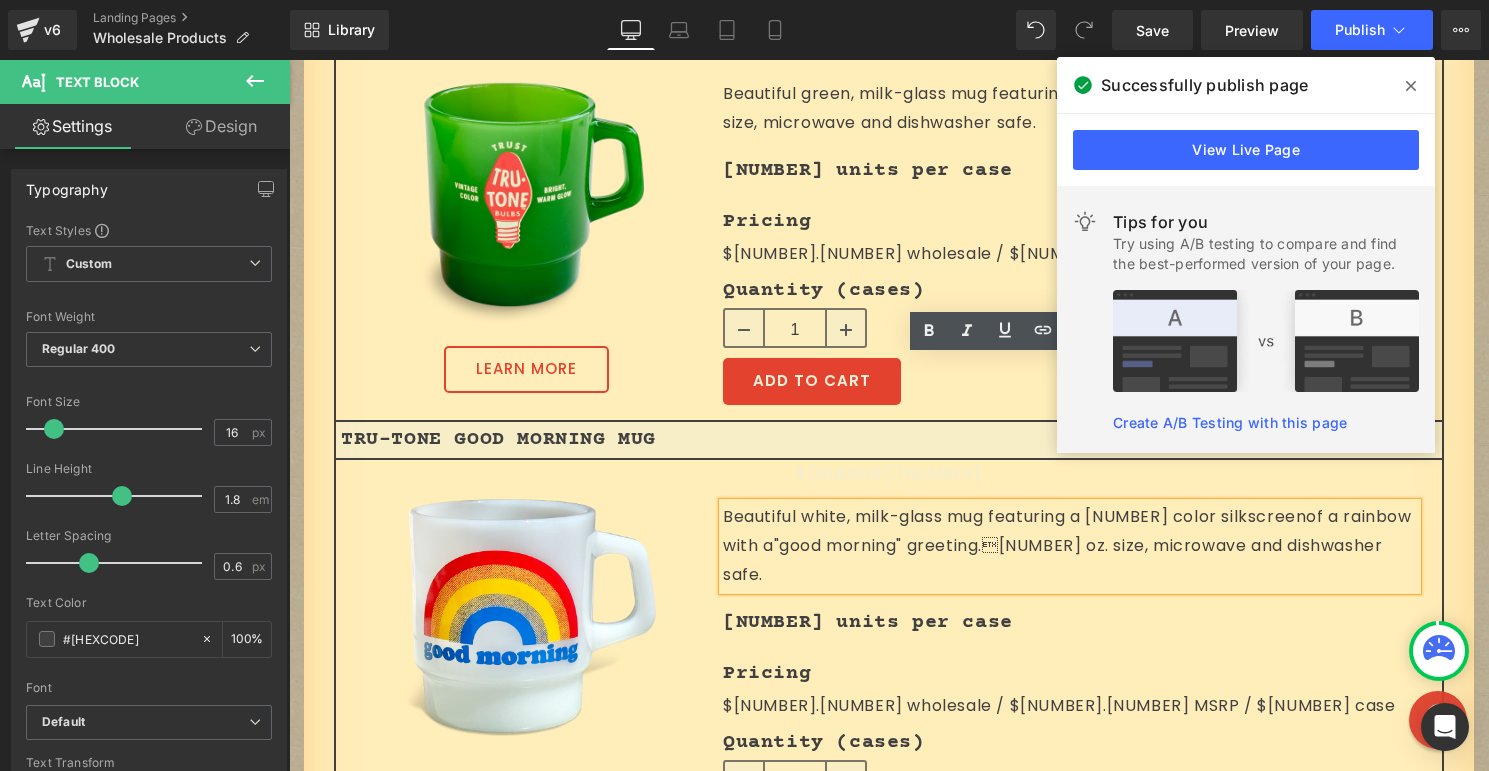 click on "Beautiful white, milk-glass mug featuring a [NUMBER] color silkscreen  of a rainbow with a  "good morning" greeting.[NUMBER] oz. size, microwave and dishwasher safe." at bounding box center [1070, 546] 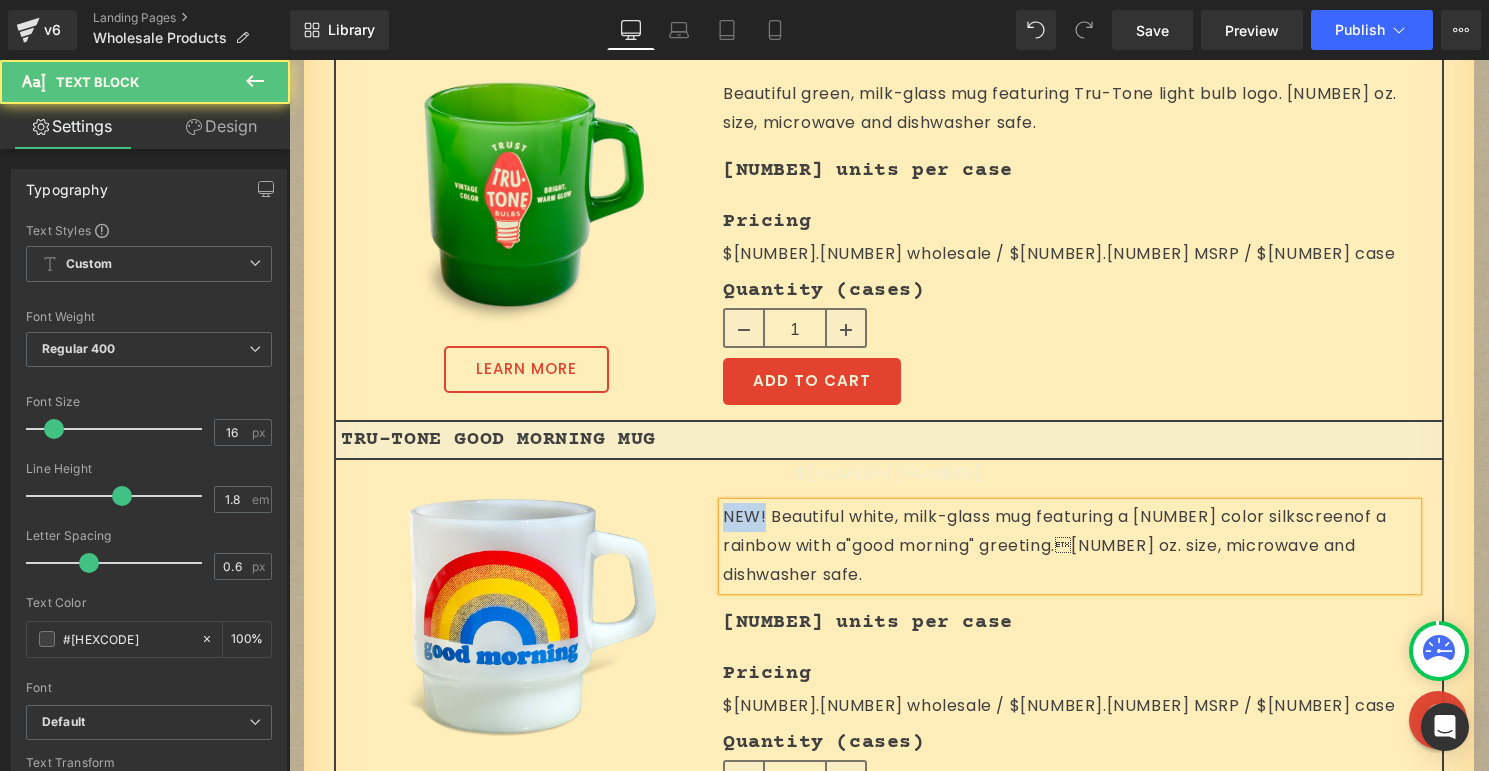 drag, startPoint x: 757, startPoint y: 373, endPoint x: 707, endPoint y: 367, distance: 50.358715 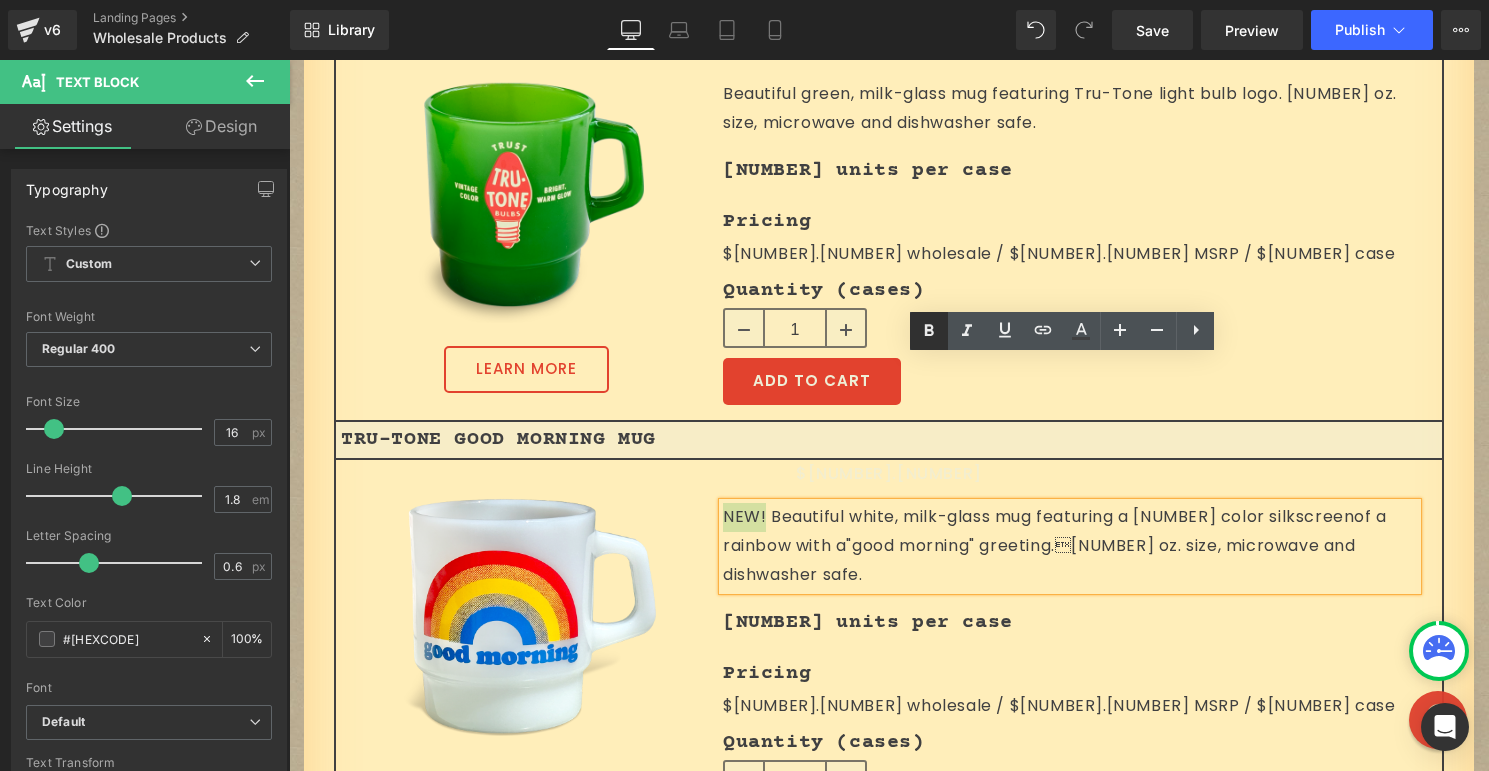 click 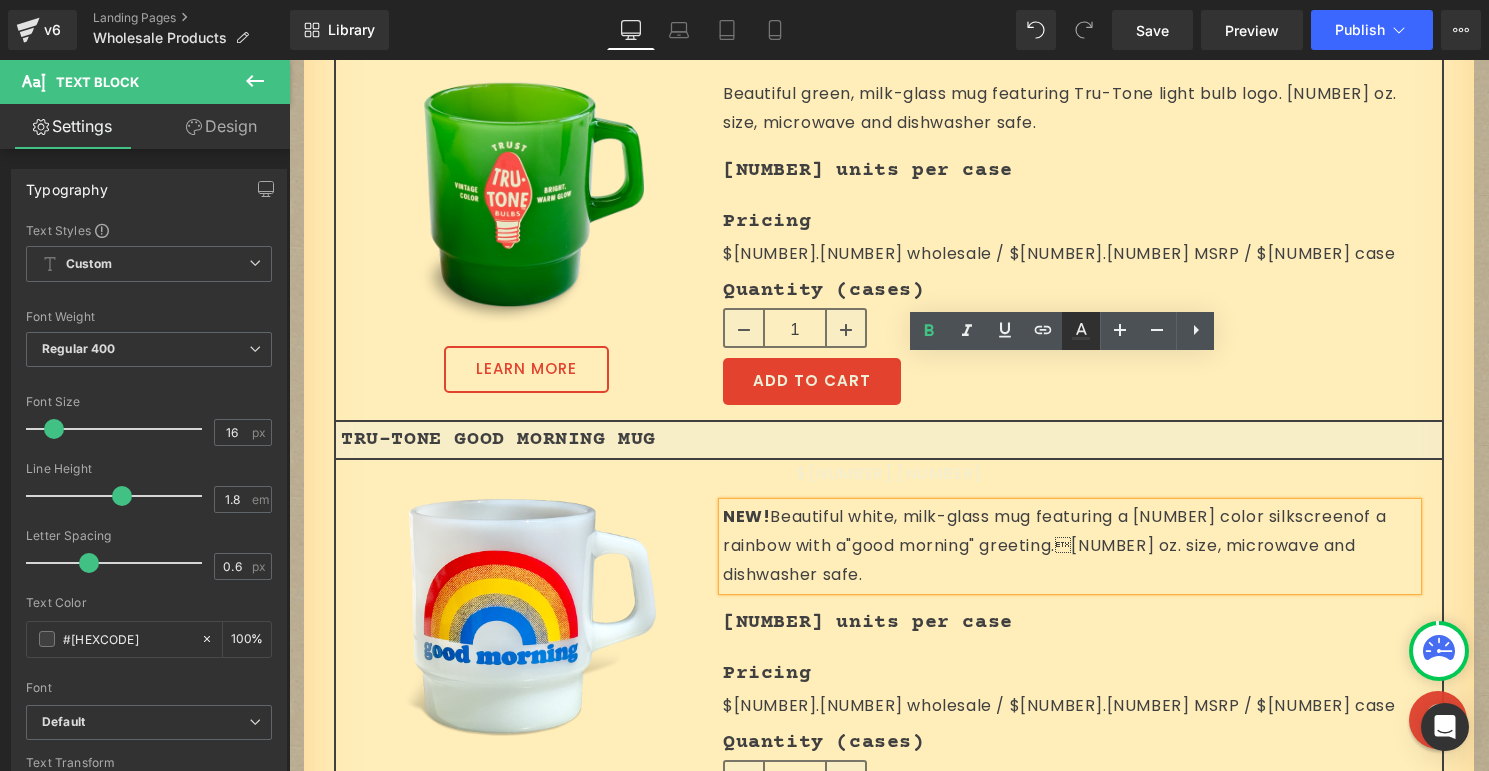 click 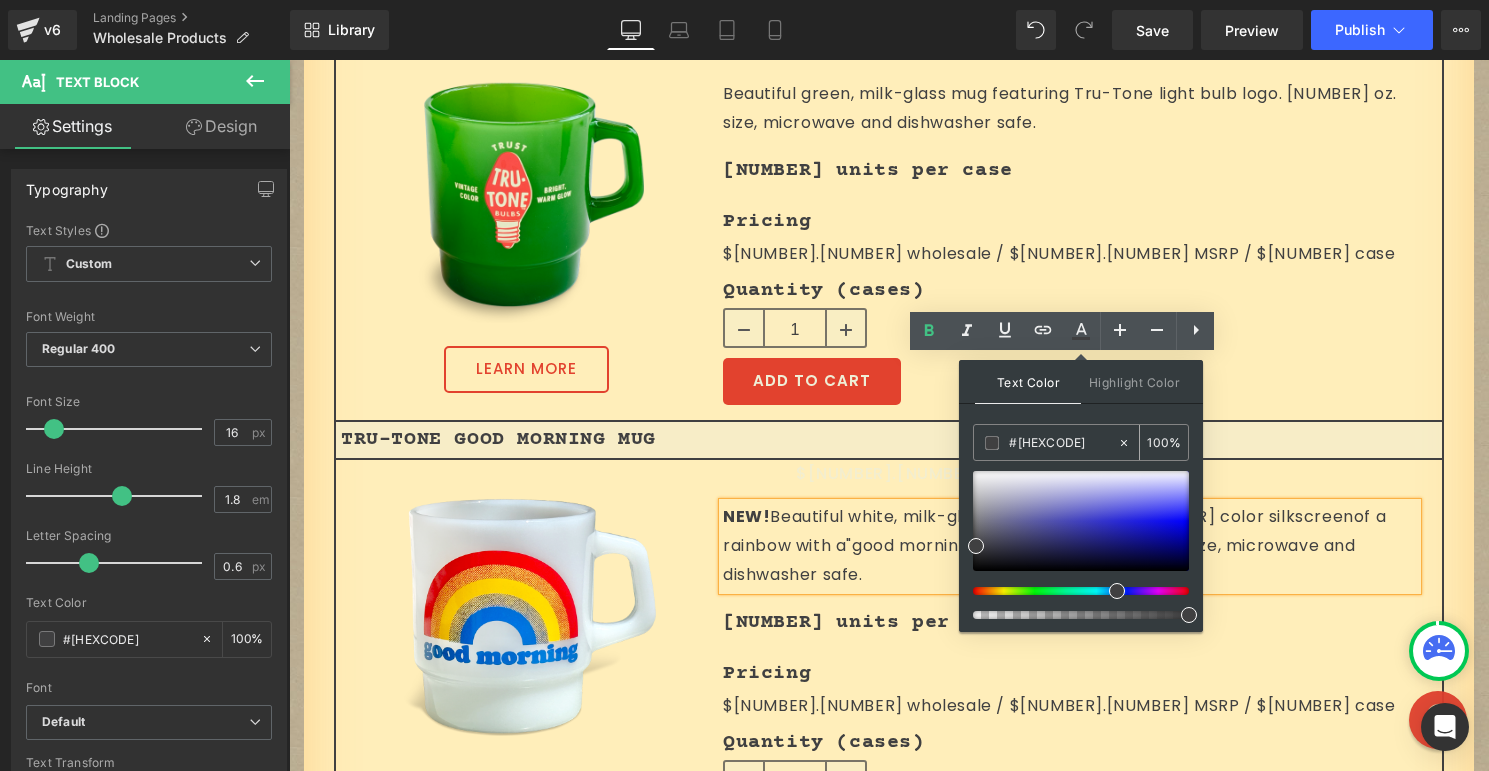 click on "#[HEXCODE]" at bounding box center (1063, 443) 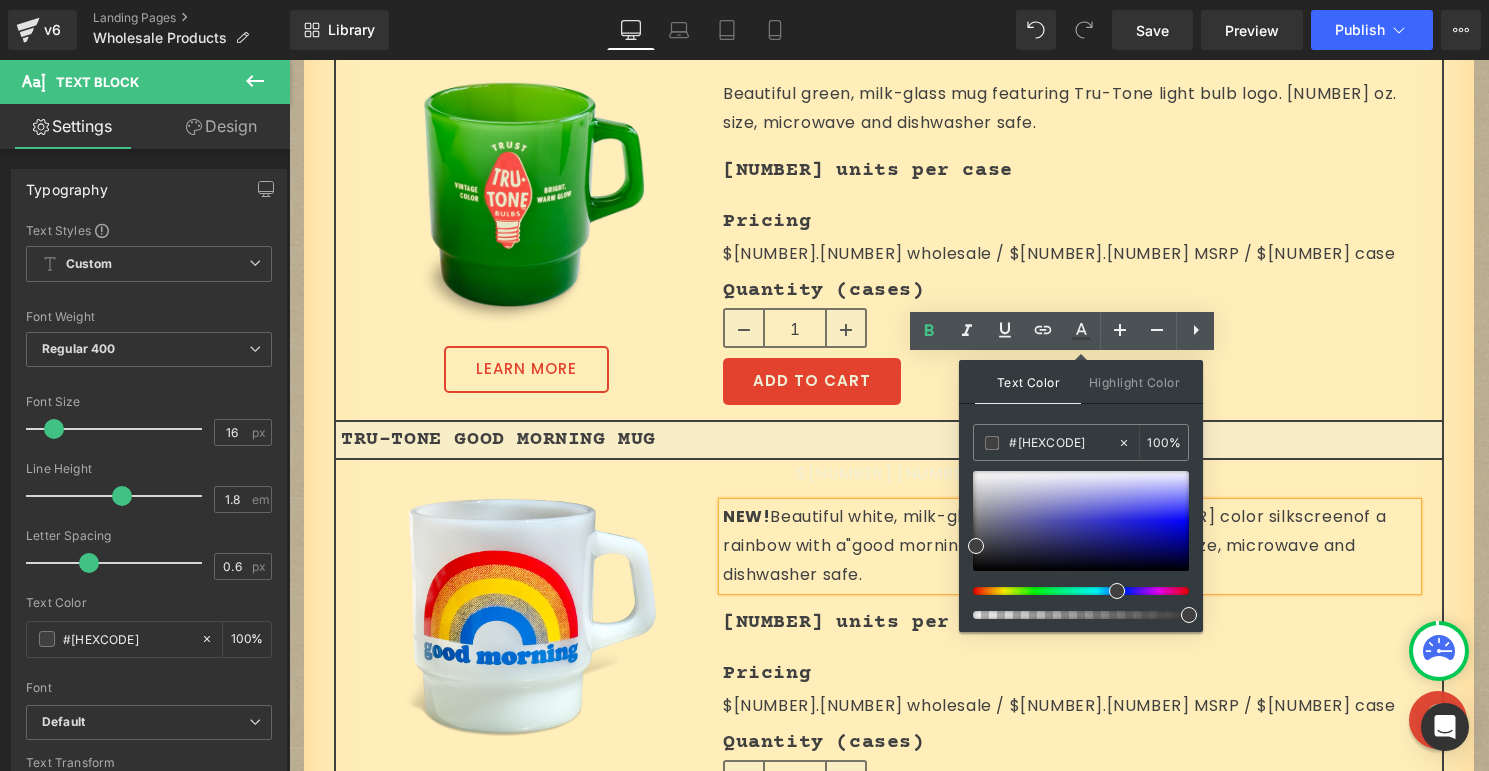 drag, startPoint x: 1260, startPoint y: 495, endPoint x: 927, endPoint y: 427, distance: 339.87204 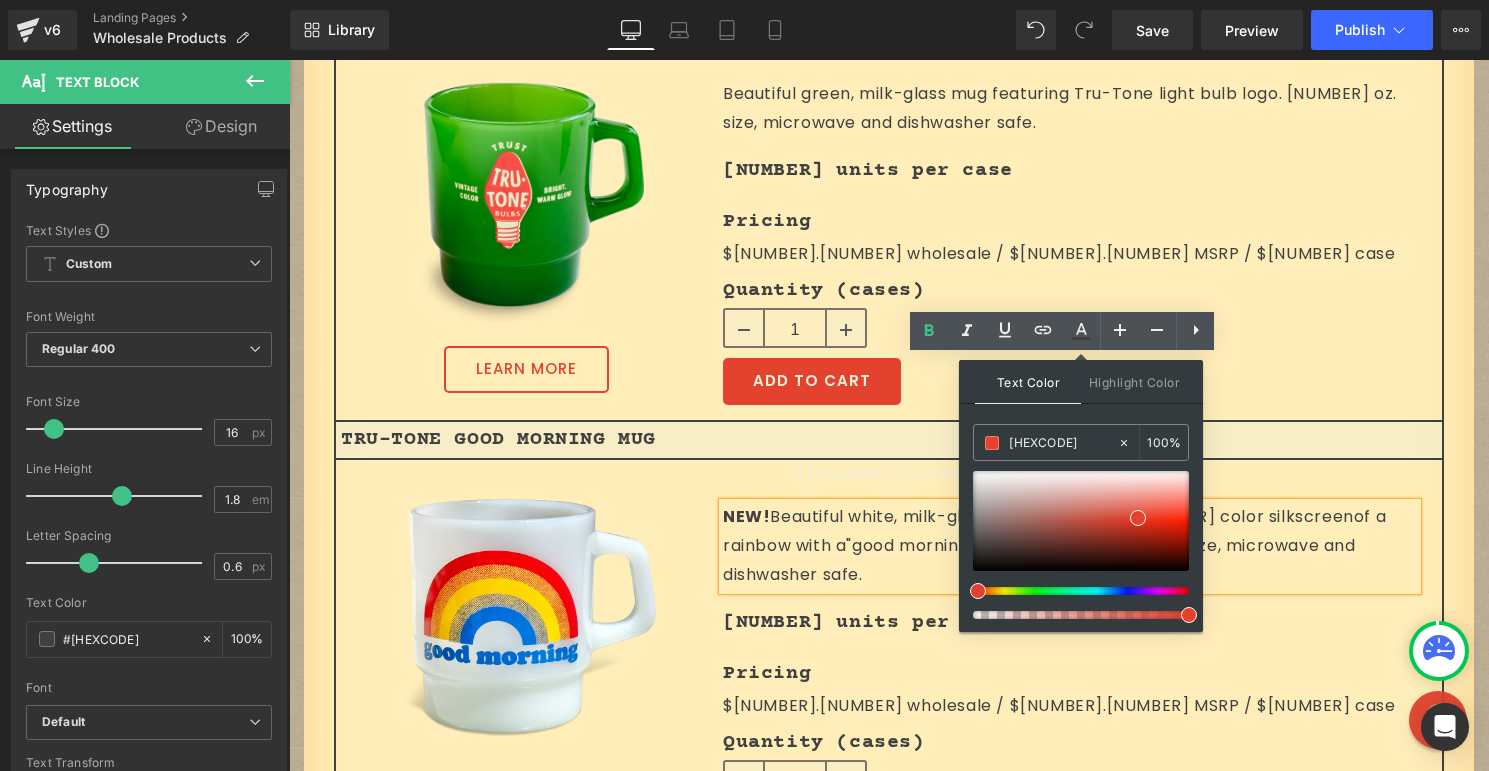click on "NEW!" at bounding box center [746, 516] 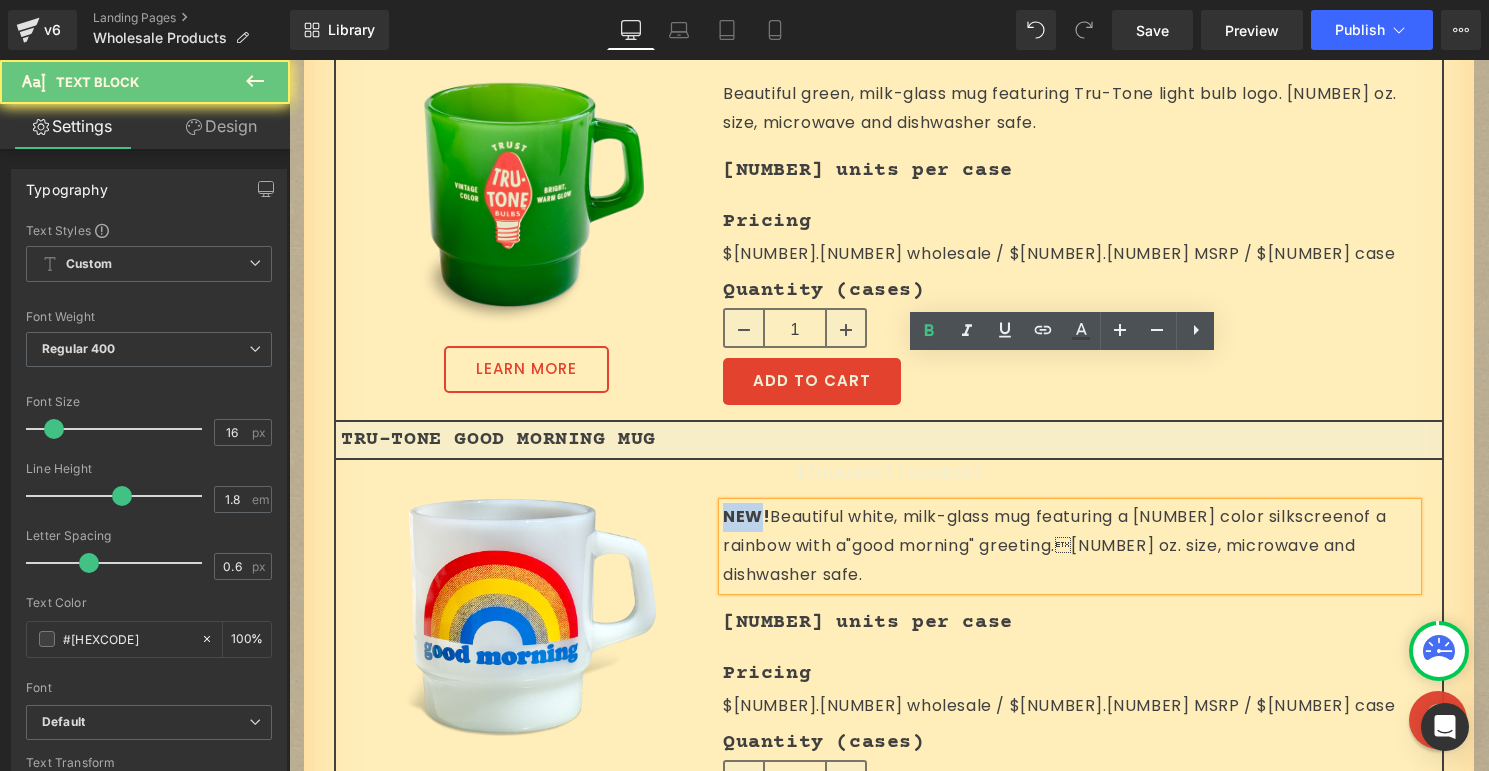 click on "NEW!" at bounding box center [746, 516] 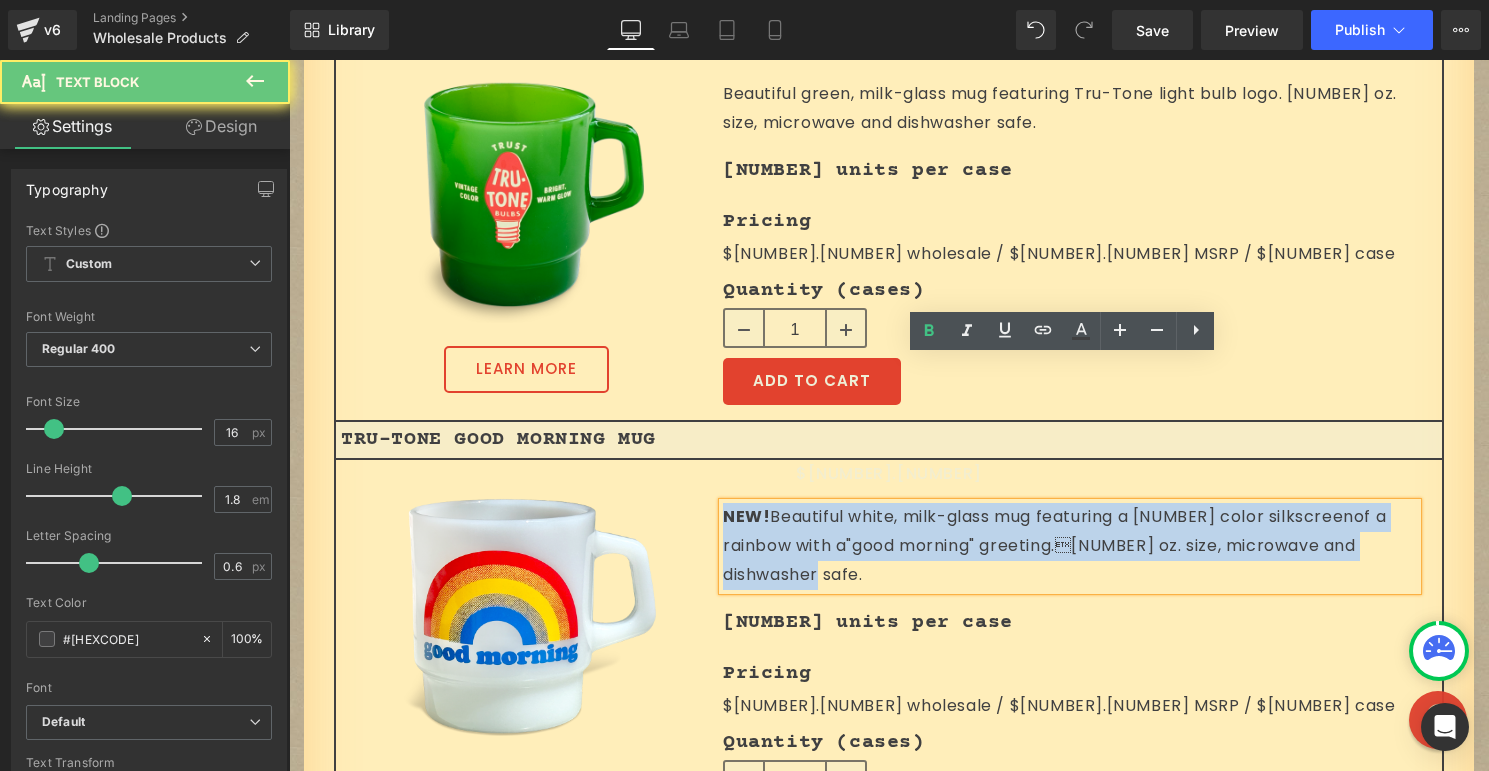 click on "NEW!" at bounding box center (746, 516) 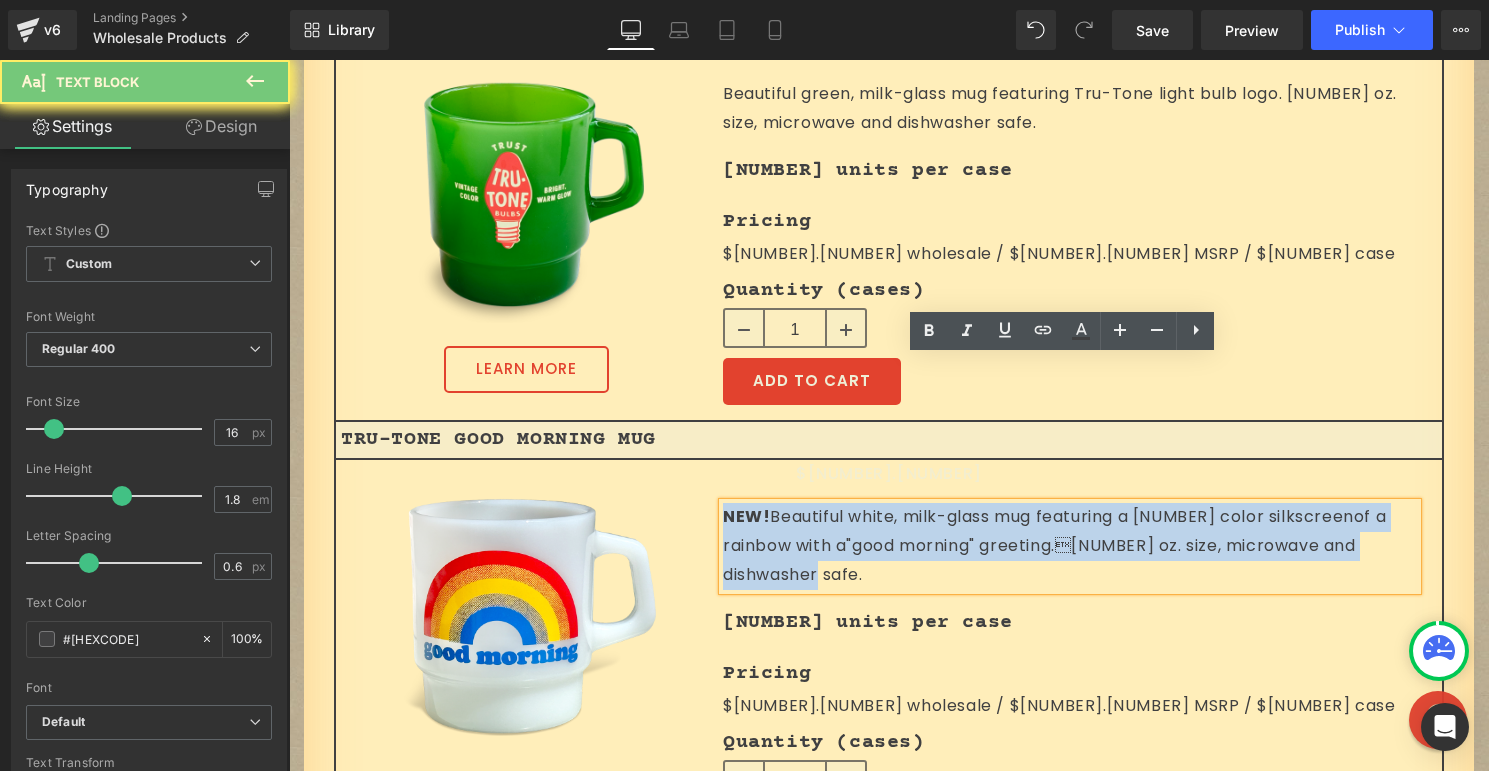 click on "NEW!" at bounding box center (746, 516) 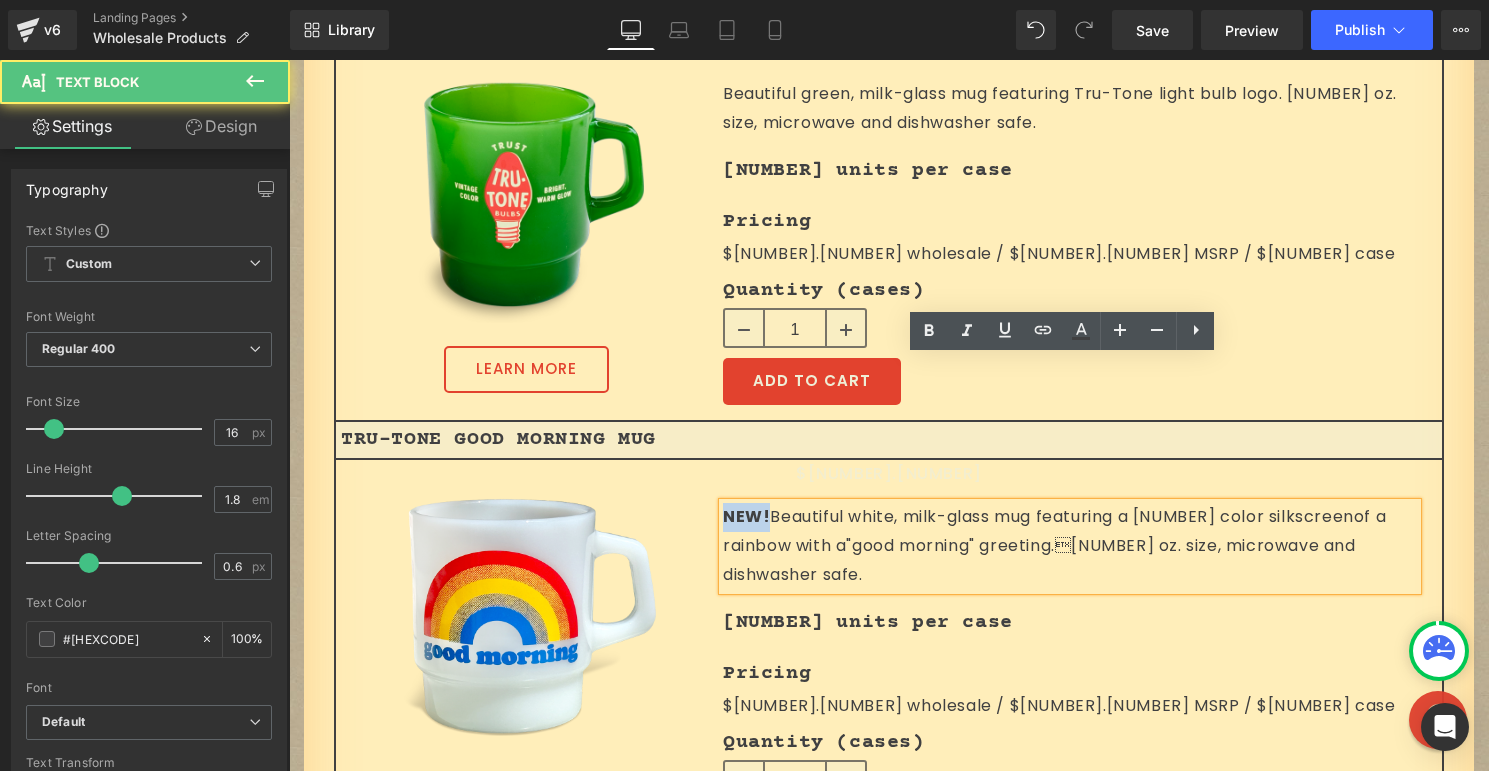 drag, startPoint x: 763, startPoint y: 369, endPoint x: 724, endPoint y: 354, distance: 41.785164 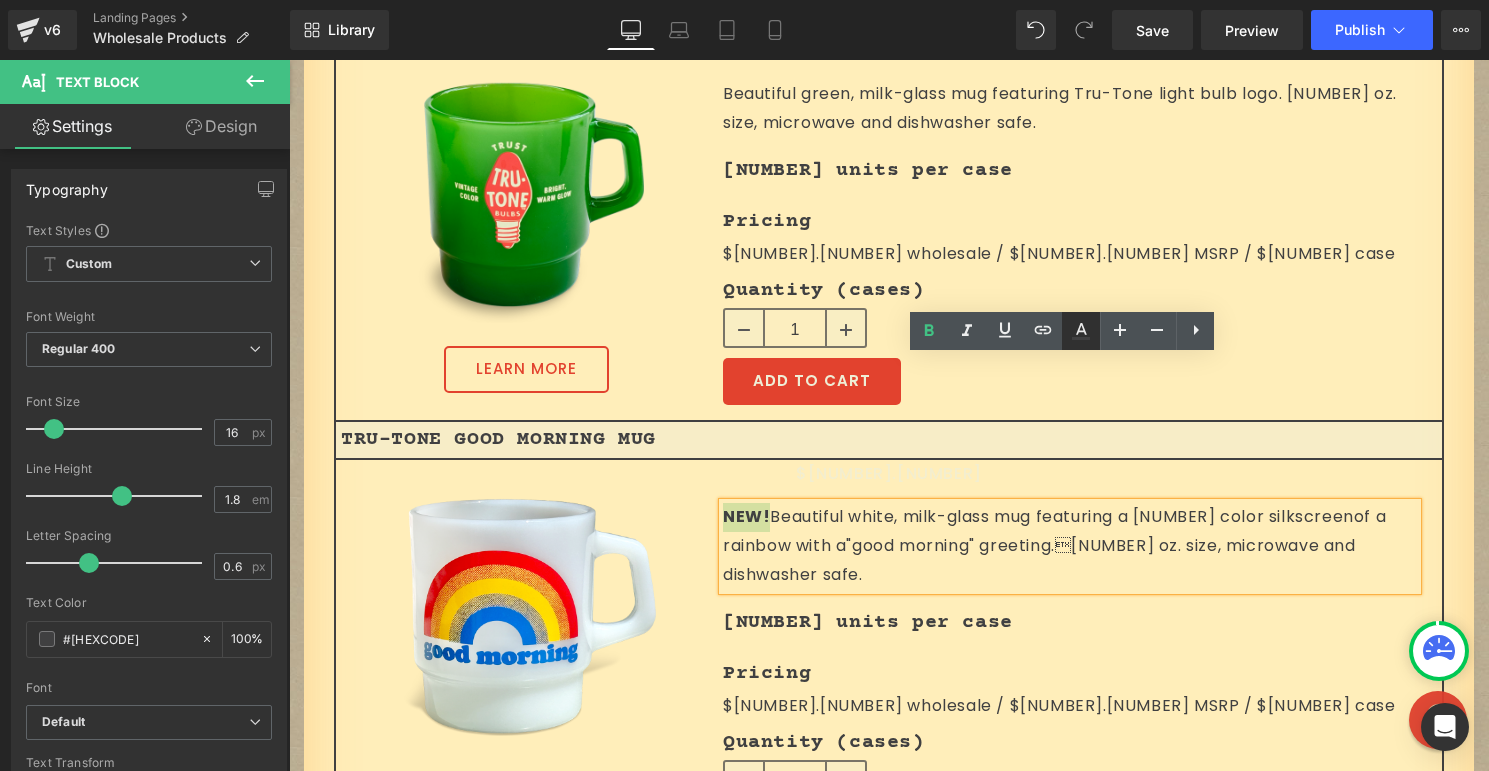 click 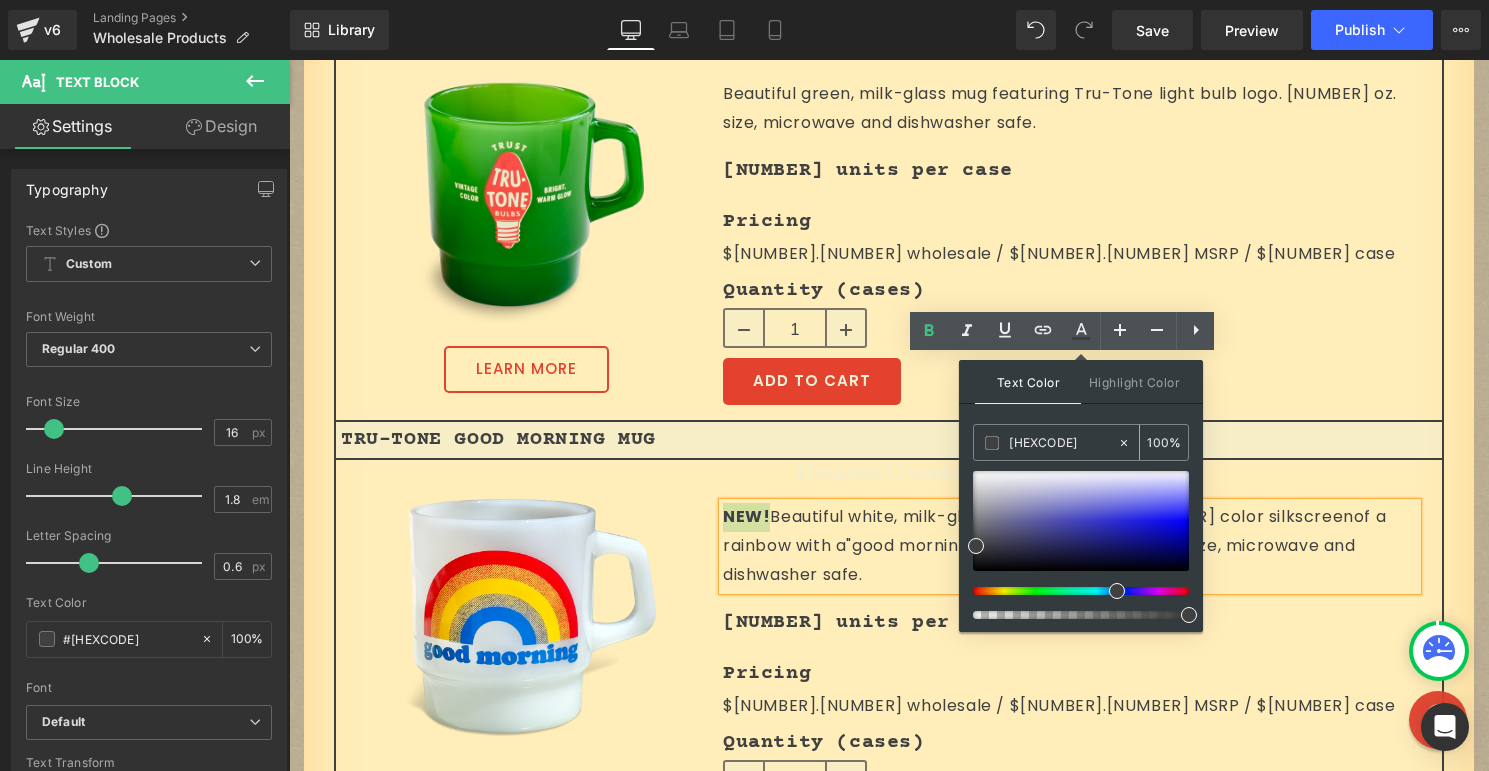 click on "[HEXCODE]" at bounding box center (1063, 443) 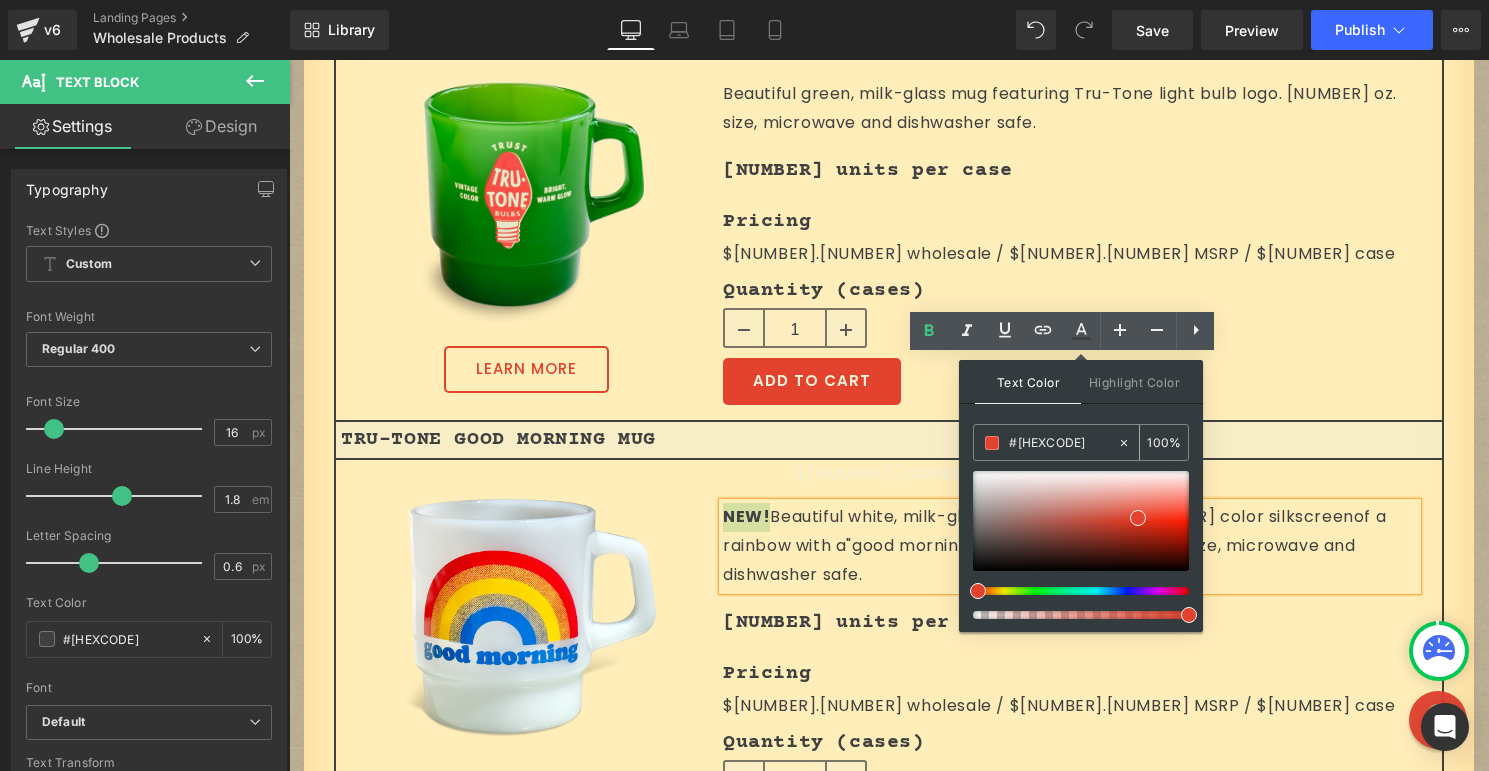 type on "#[HEXCODE]" 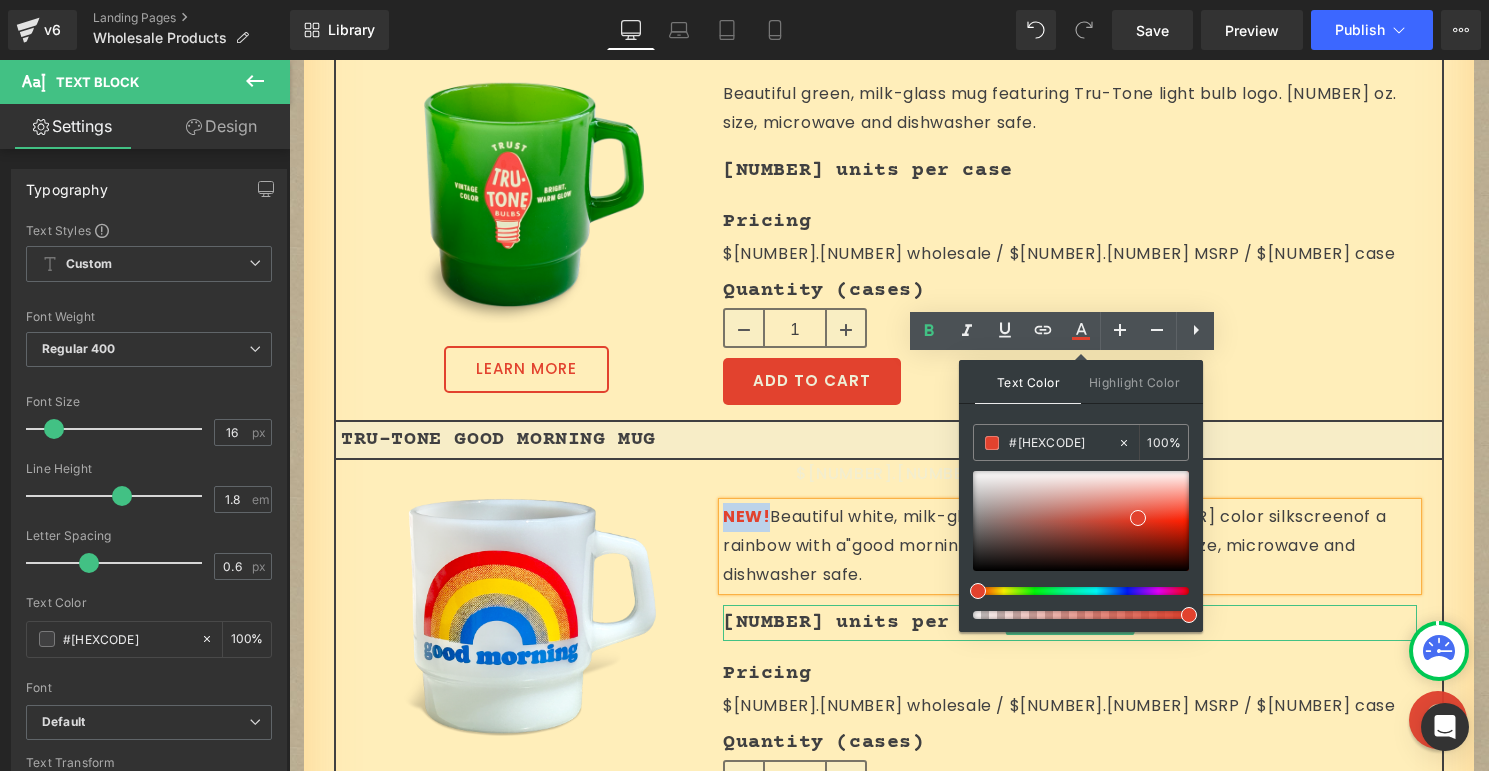 click on "[NUMBER] units per case" at bounding box center [1070, 623] 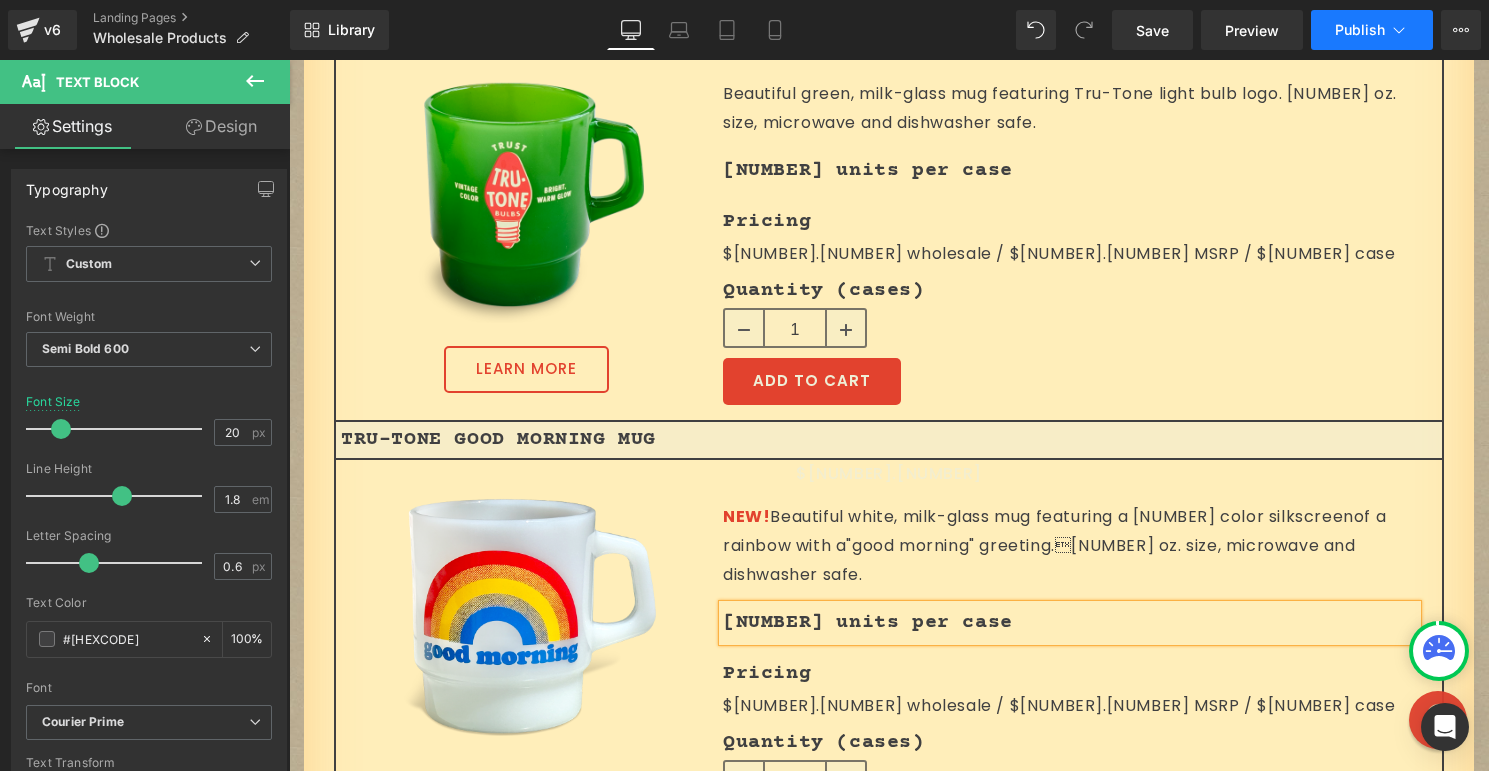 click on "Publish" at bounding box center (1360, 30) 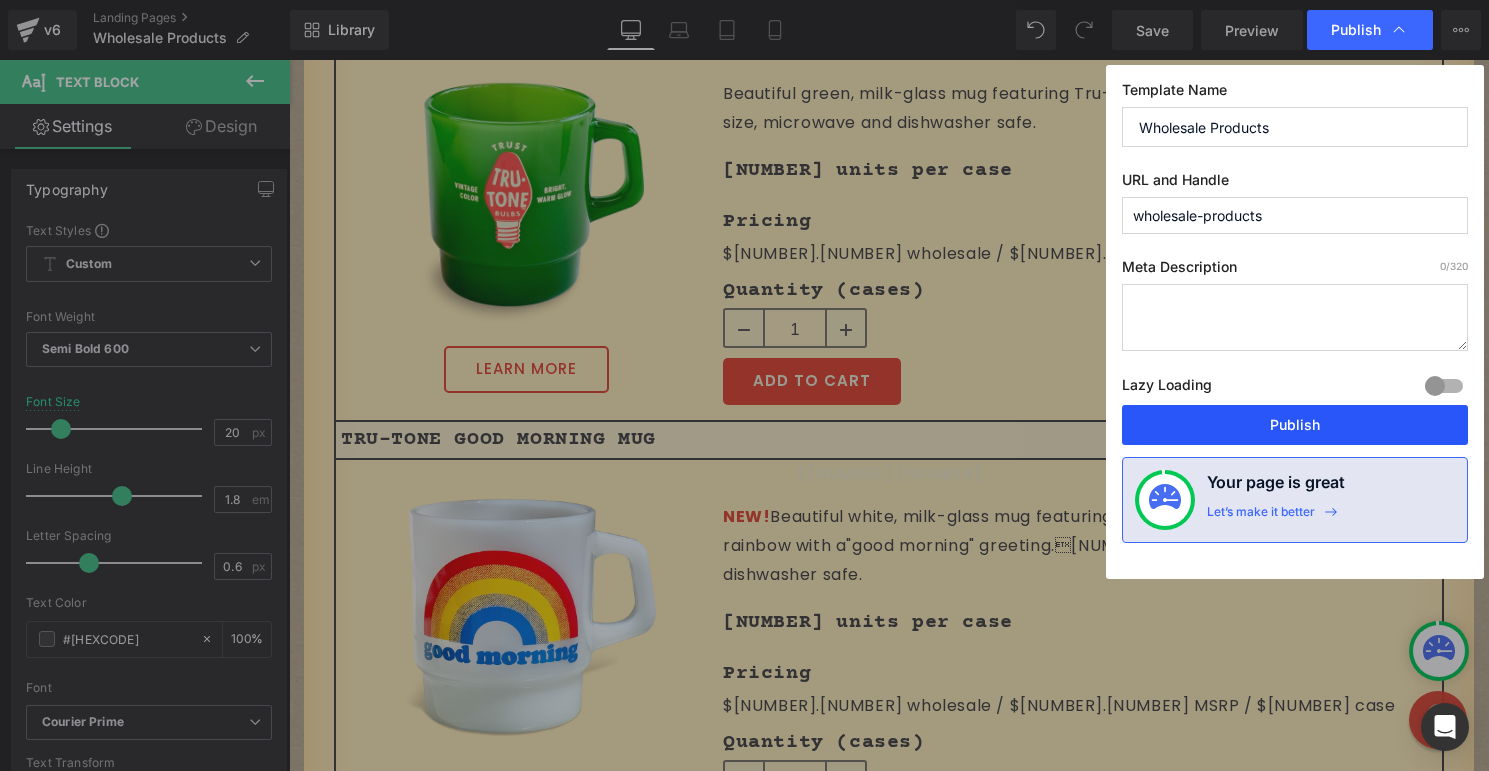 click on "Publish" at bounding box center (1295, 425) 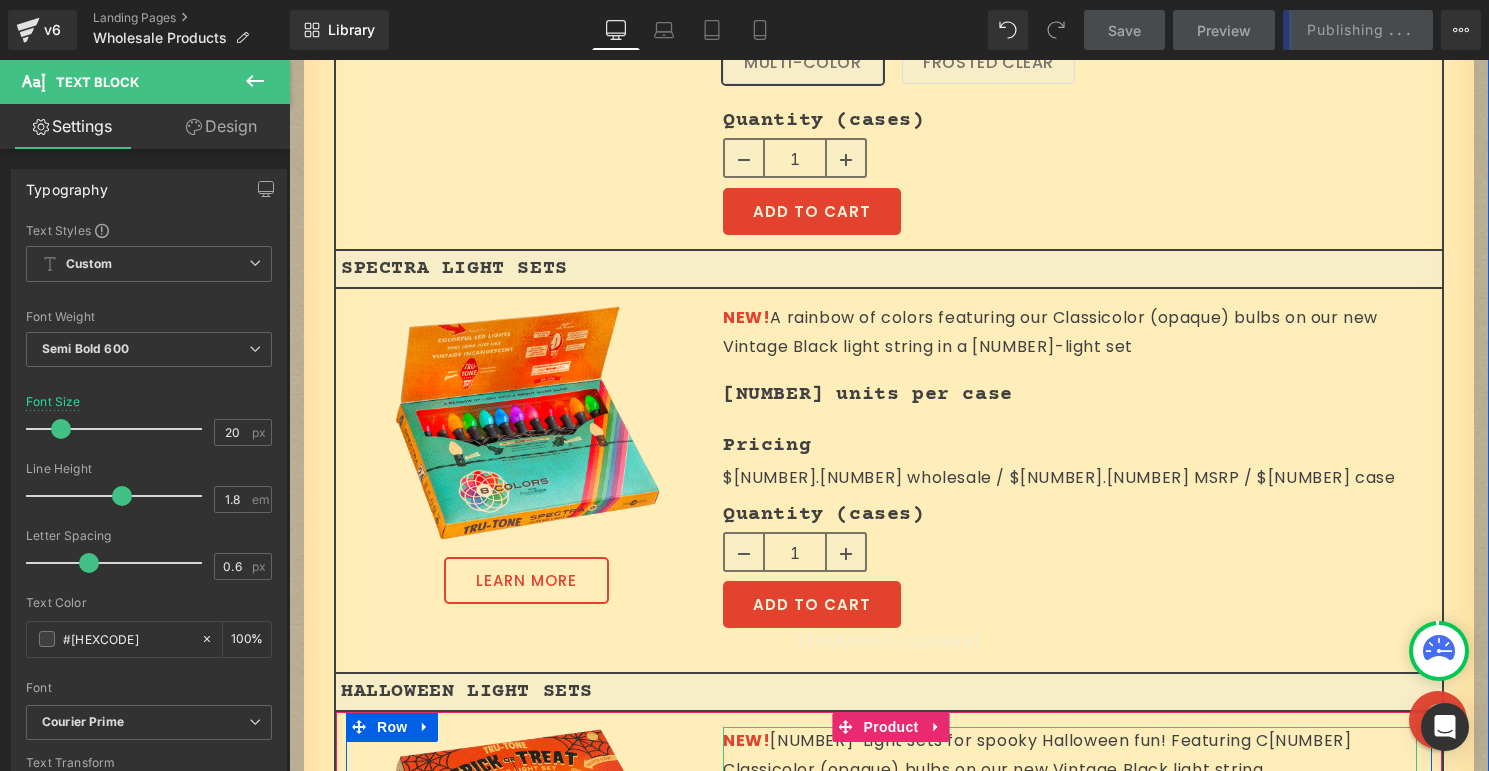 scroll, scrollTop: 787, scrollLeft: 0, axis: vertical 